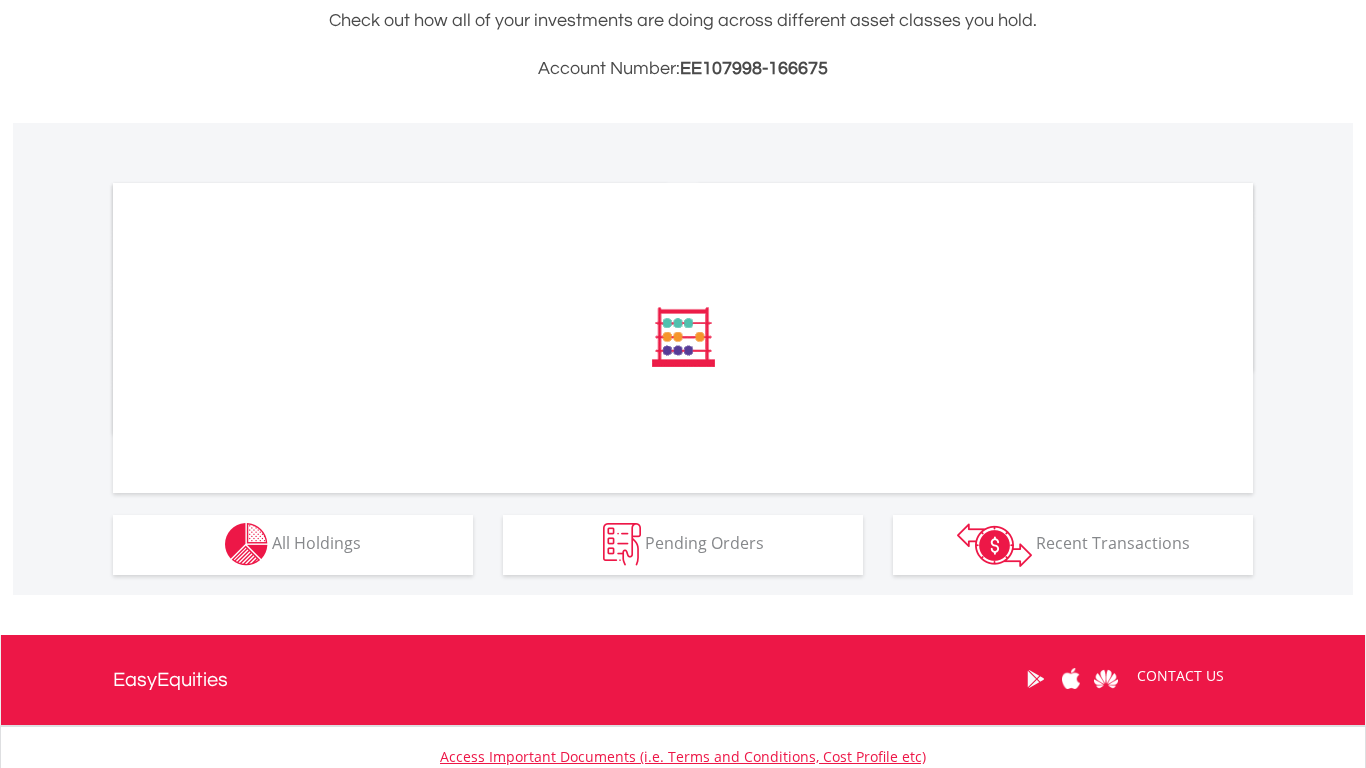 scroll, scrollTop: 500, scrollLeft: 0, axis: vertical 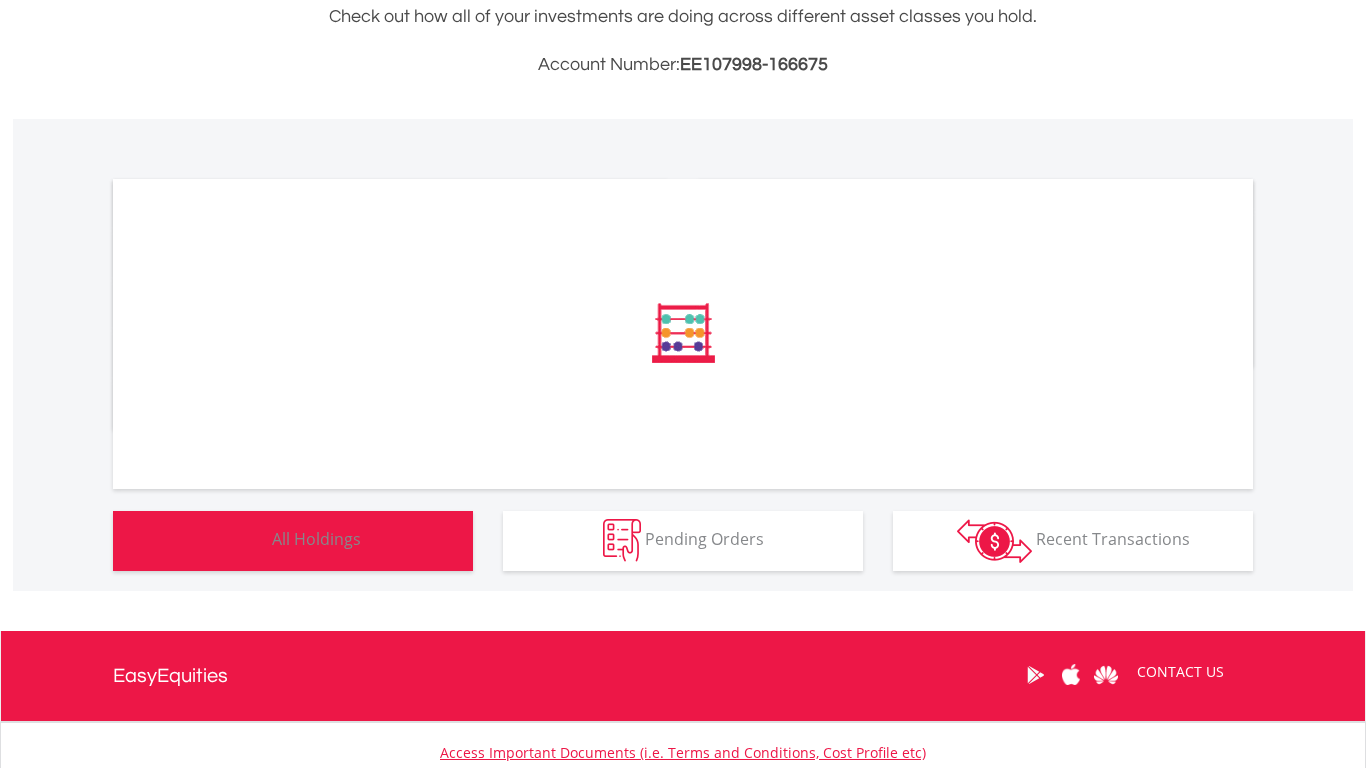 click on "Holdings
All Holdings" at bounding box center [293, 541] 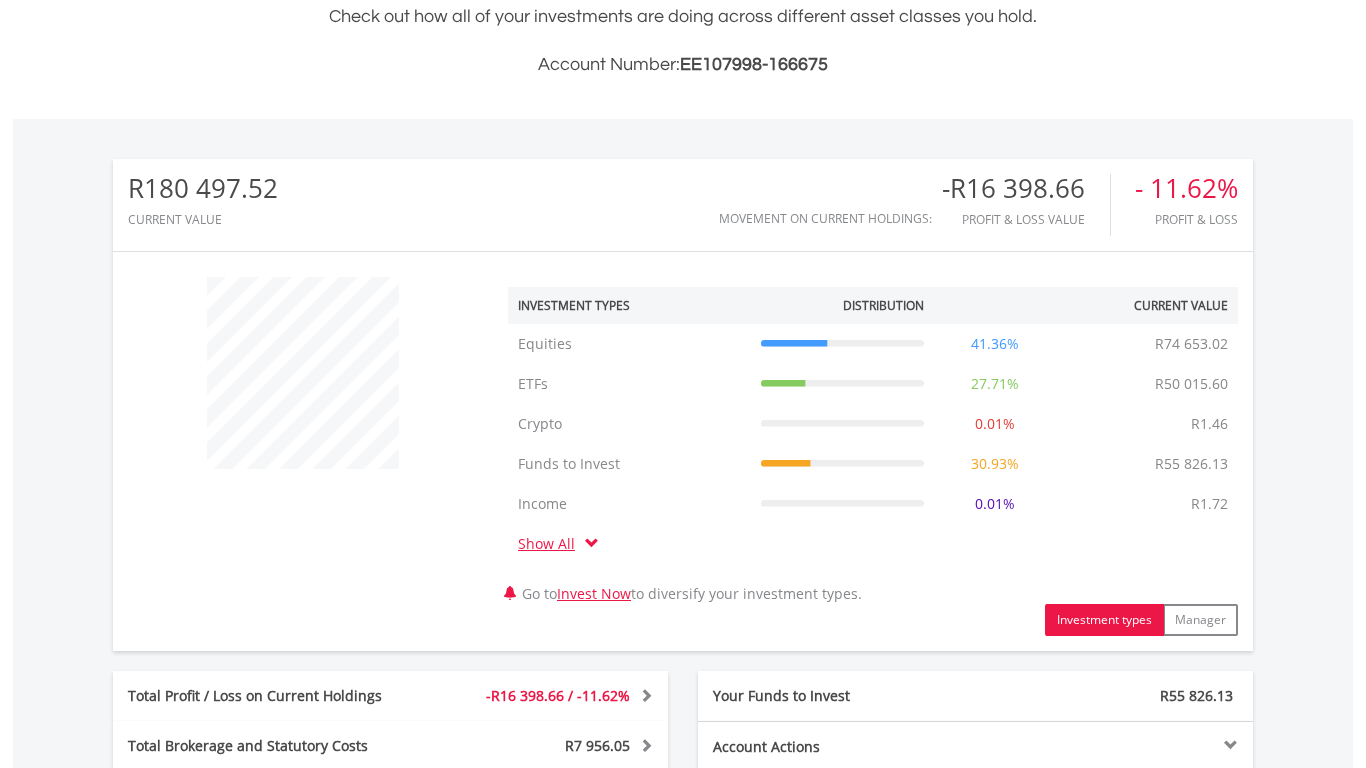 scroll, scrollTop: 999808, scrollLeft: 999620, axis: both 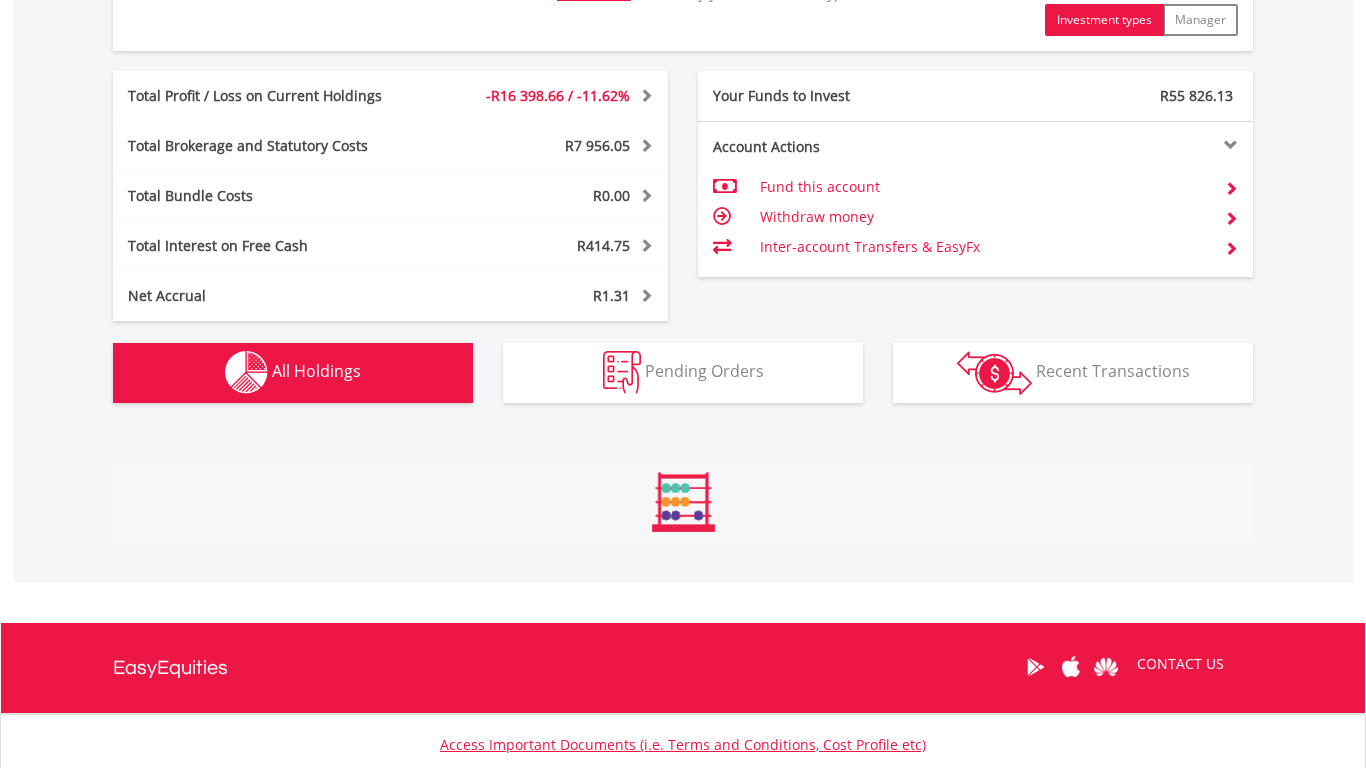 click on "Holdings
All Holdings" at bounding box center (293, 373) 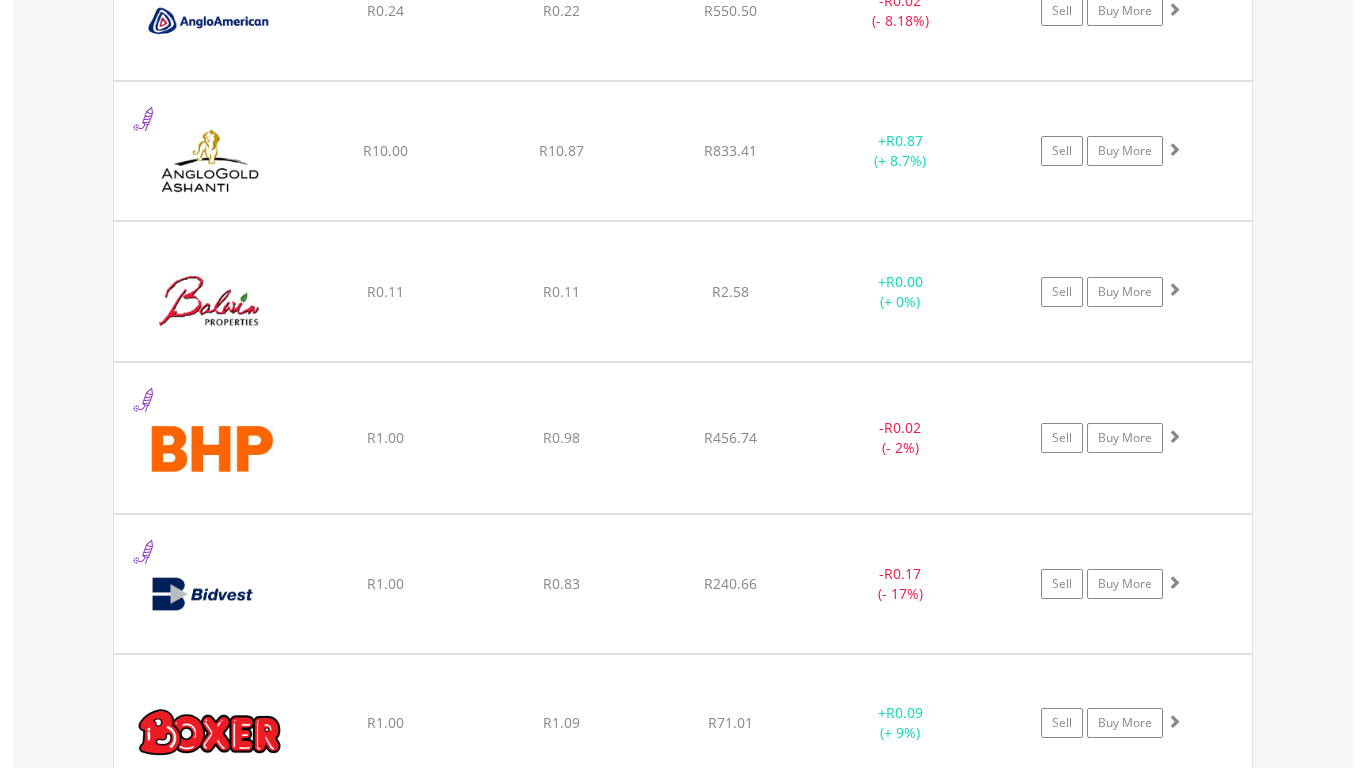 scroll, scrollTop: 2163, scrollLeft: 0, axis: vertical 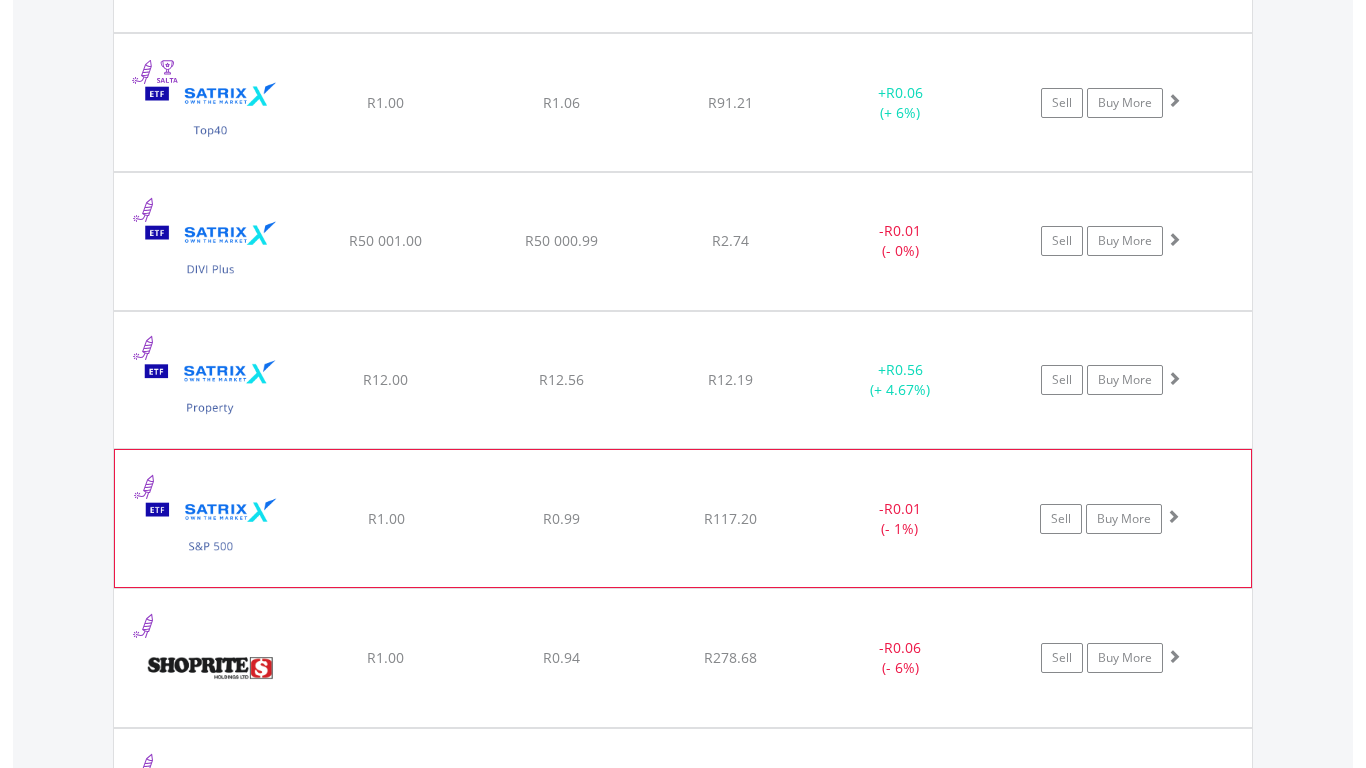 click at bounding box center (1173, 516) 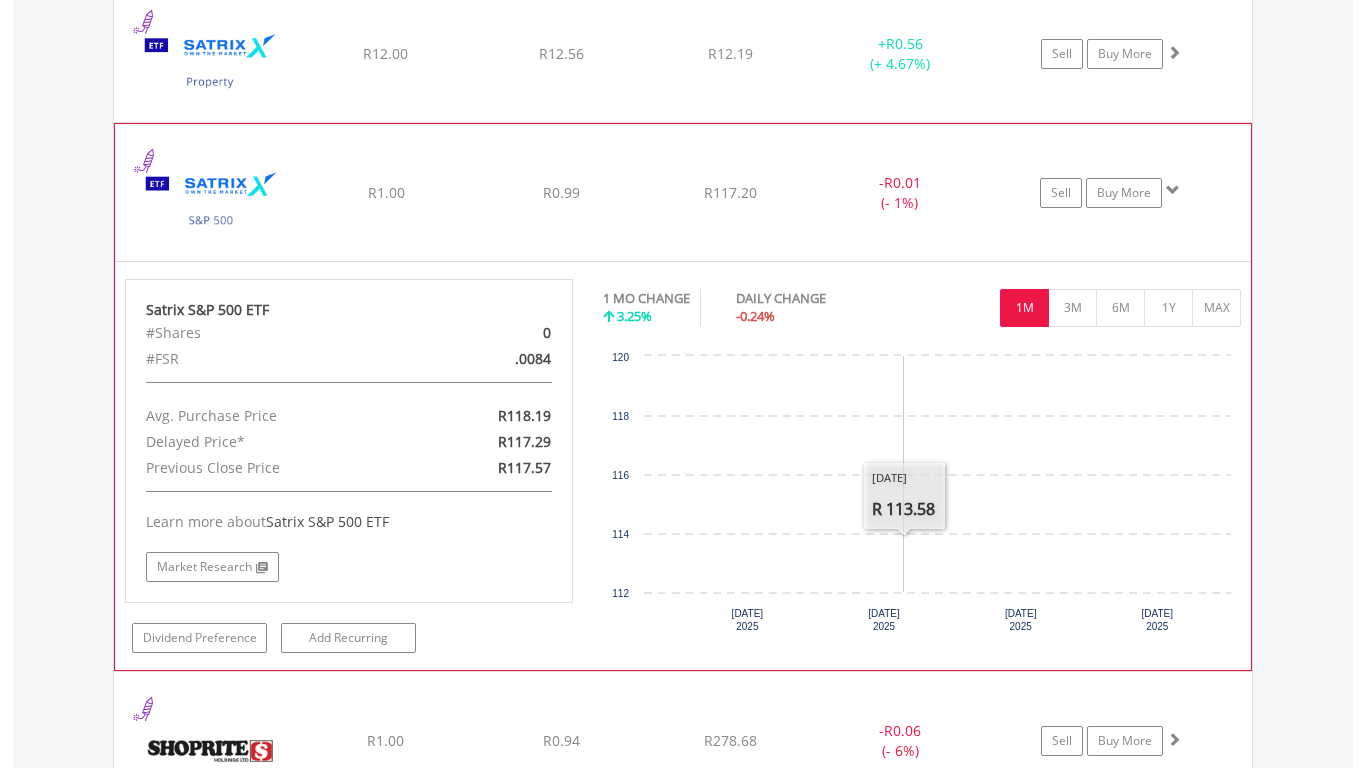scroll, scrollTop: 6187, scrollLeft: 0, axis: vertical 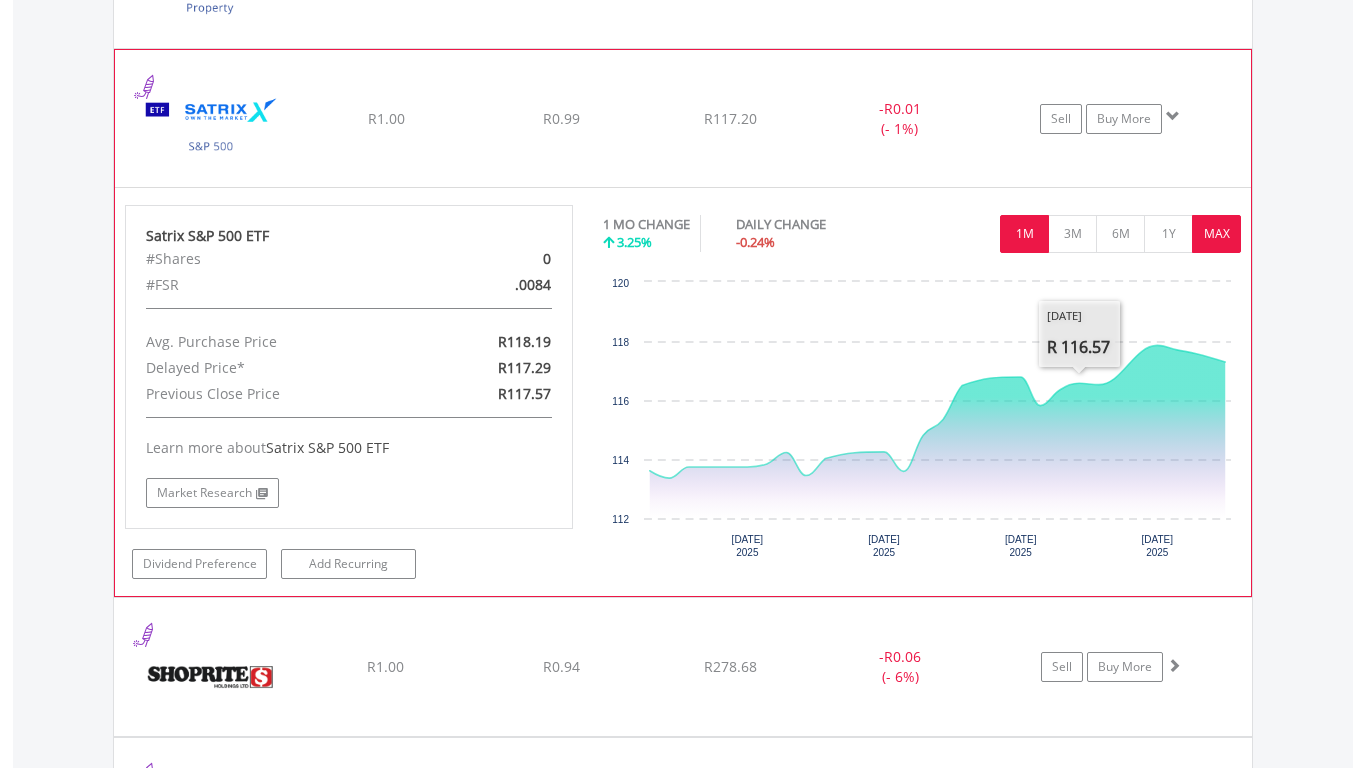click on "MAX" at bounding box center (1216, 234) 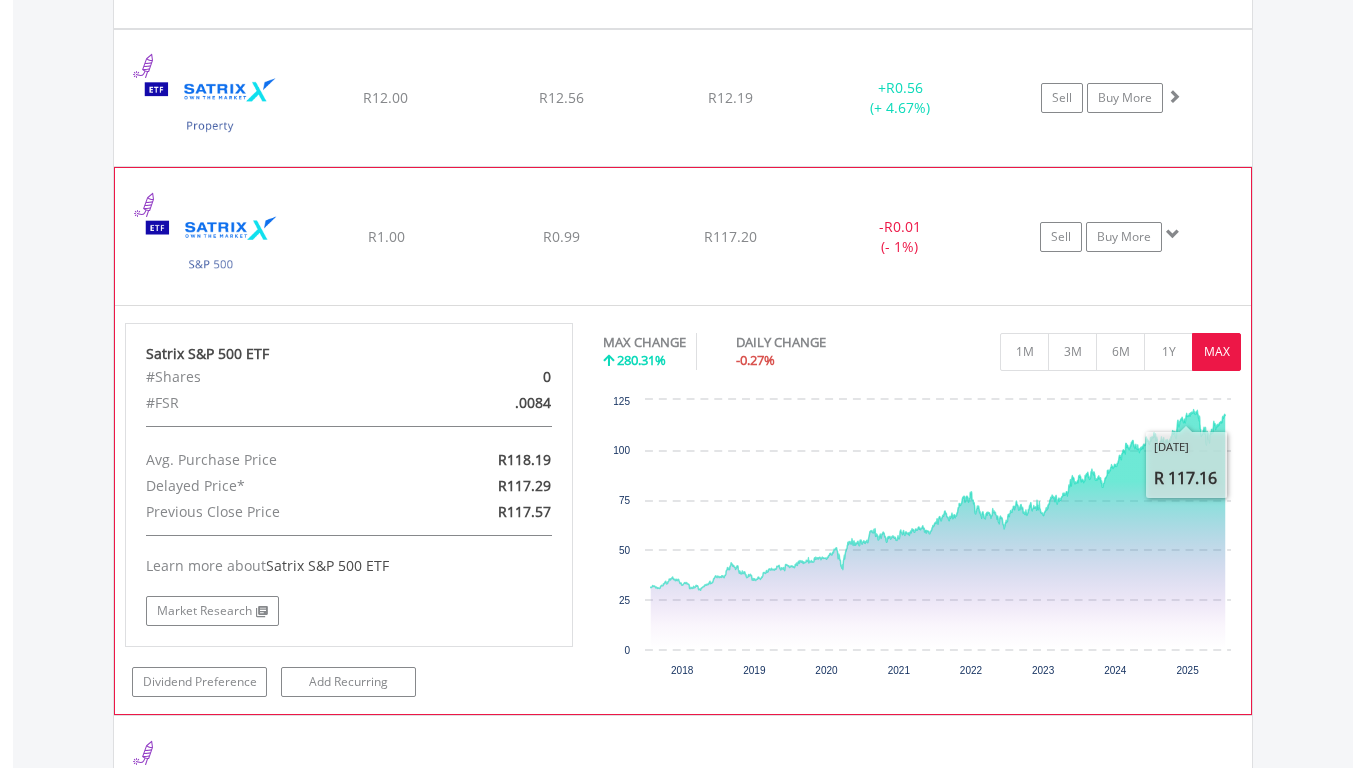 scroll, scrollTop: 5987, scrollLeft: 0, axis: vertical 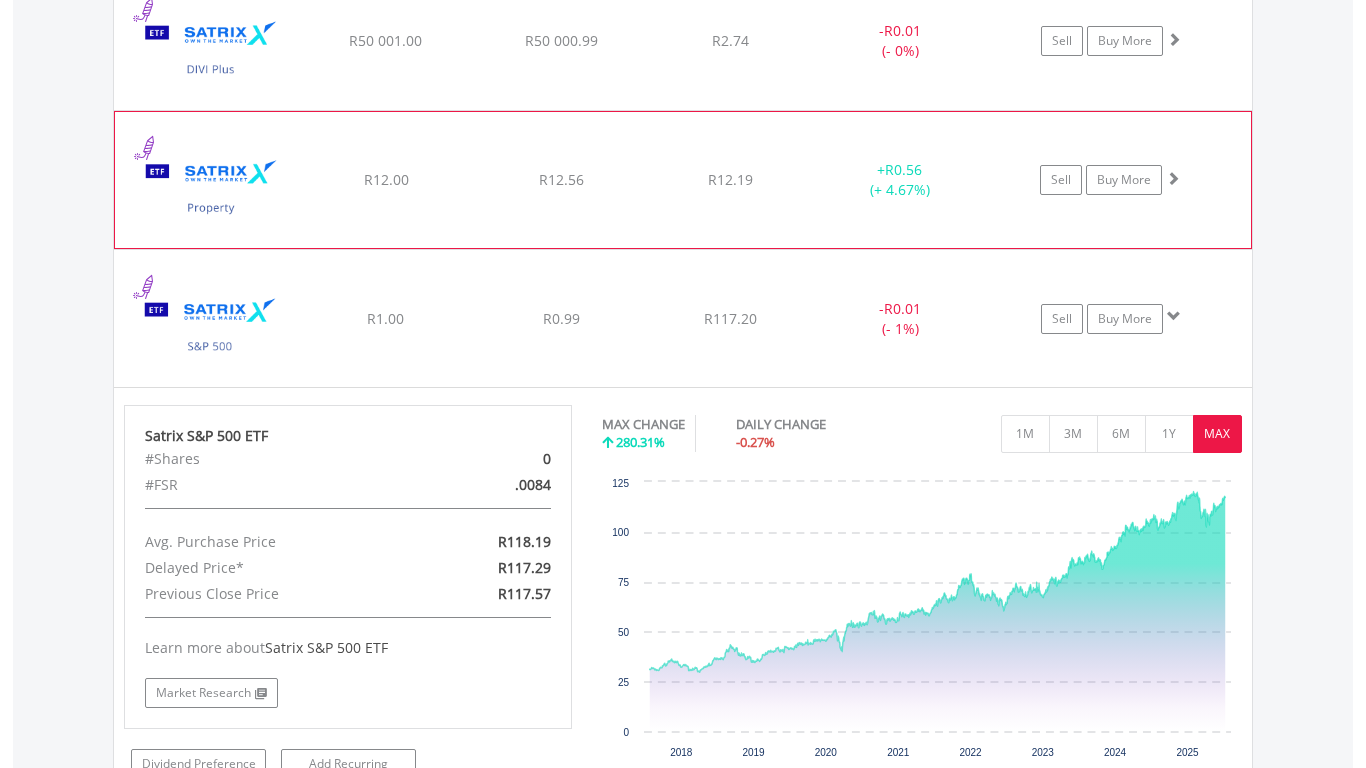 click on "Sell
Buy More" at bounding box center [1121, -4256] 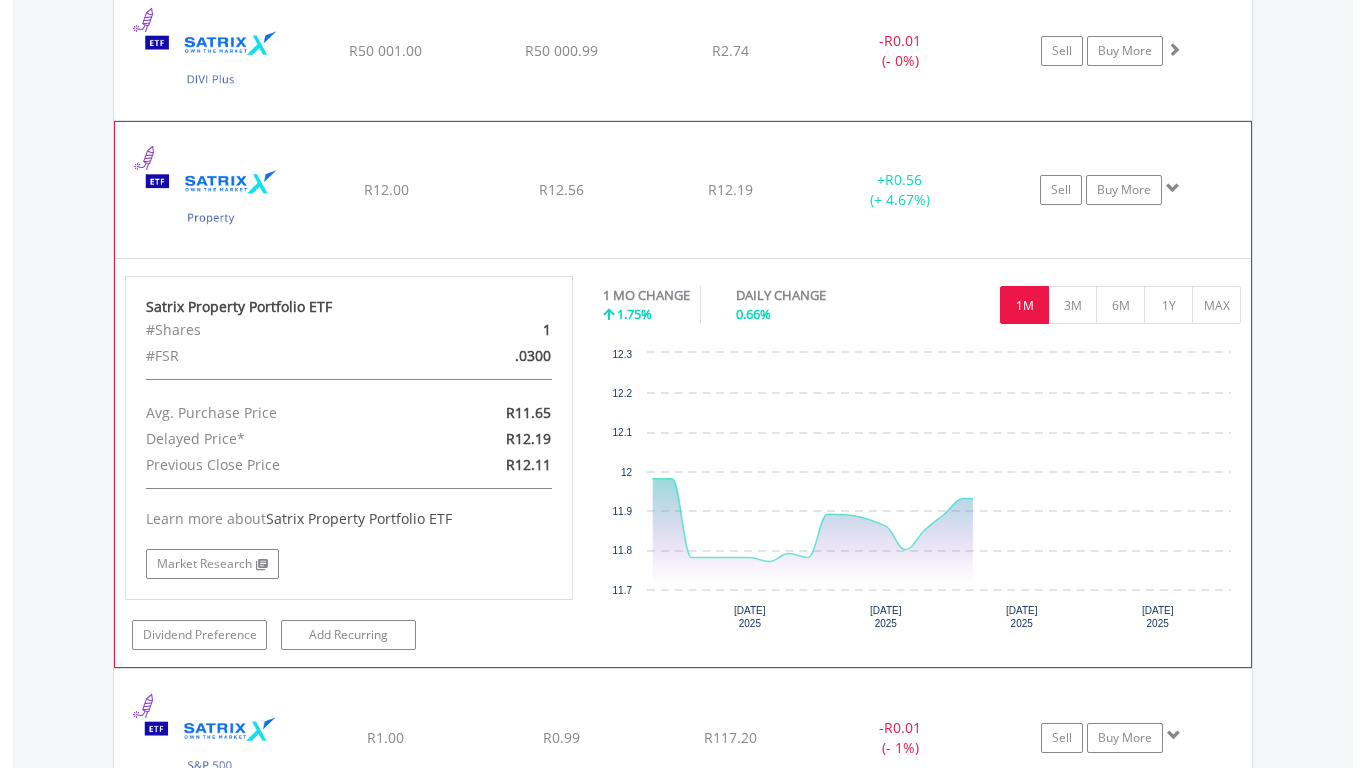 scroll, scrollTop: 5987, scrollLeft: 0, axis: vertical 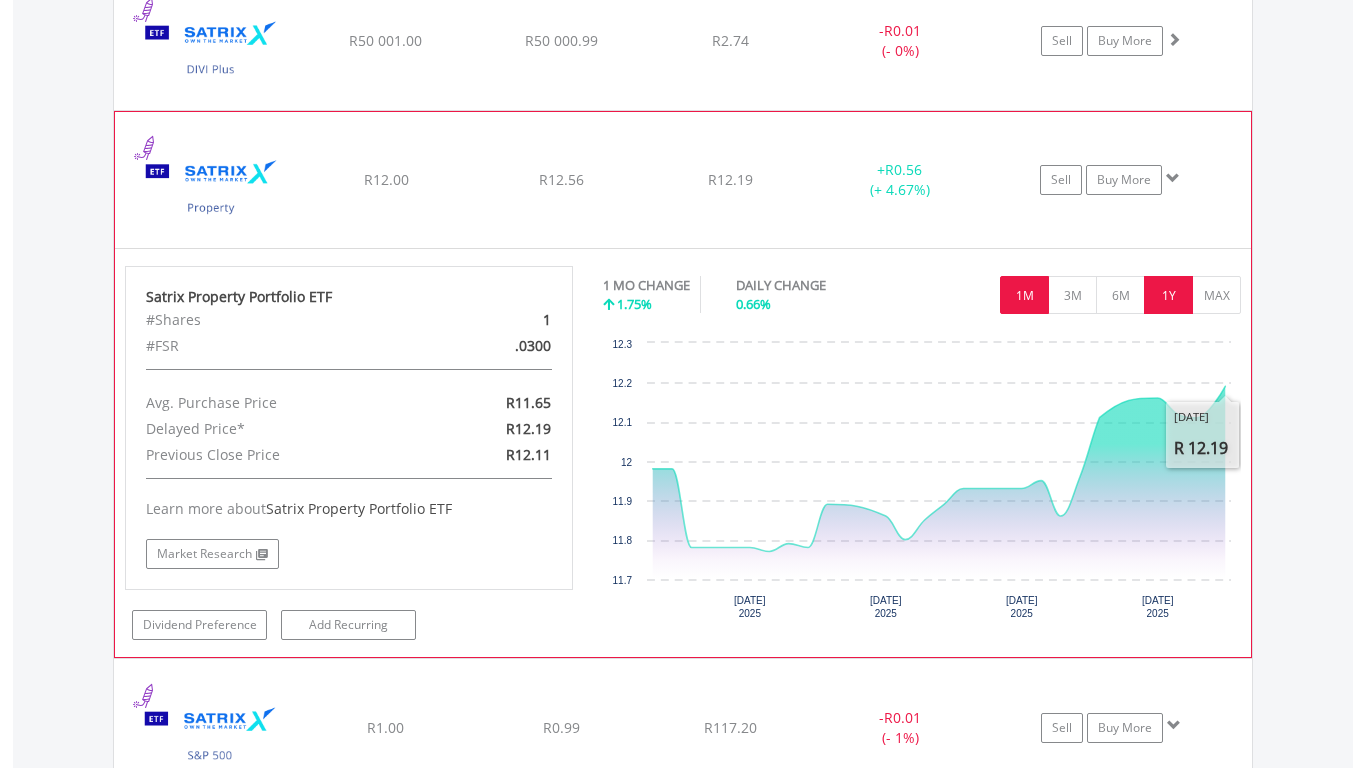 click on "1Y" at bounding box center (1168, 295) 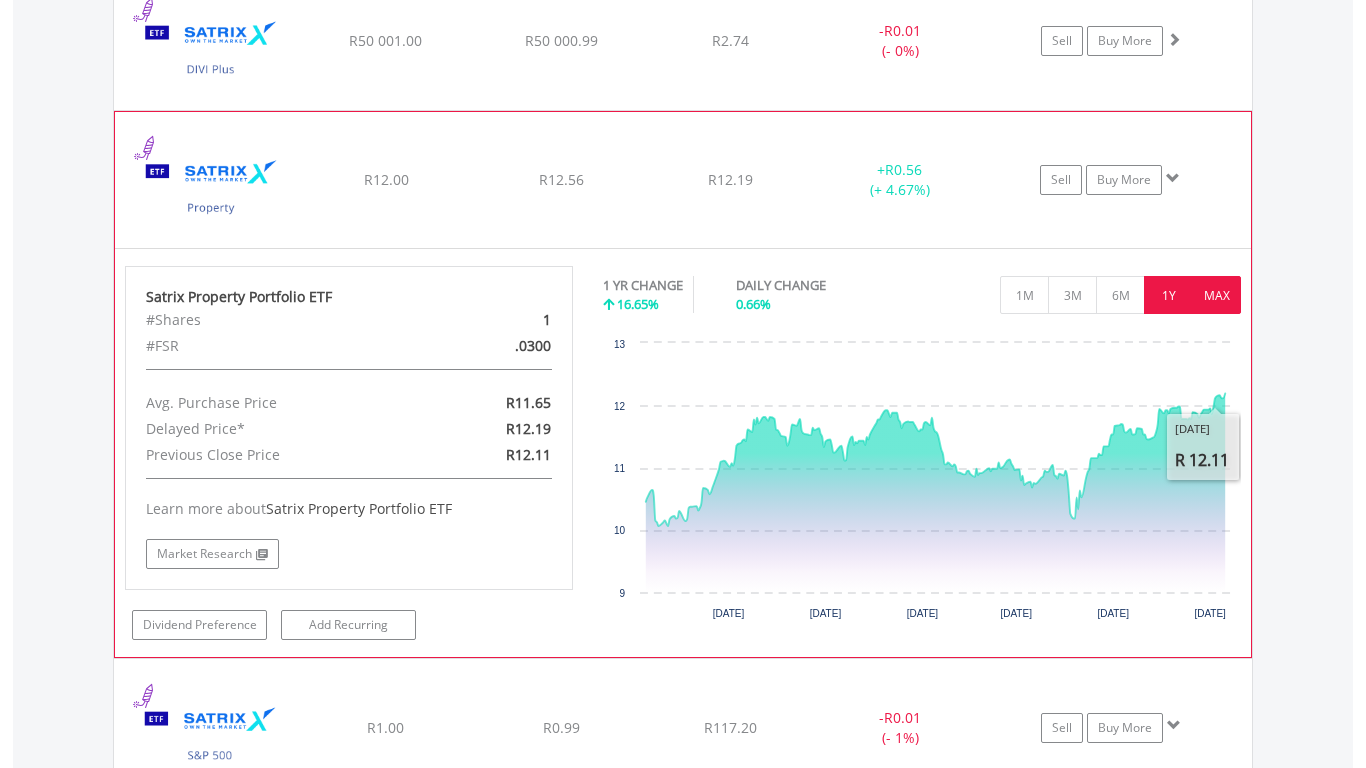 click on "MAX" at bounding box center (1216, 295) 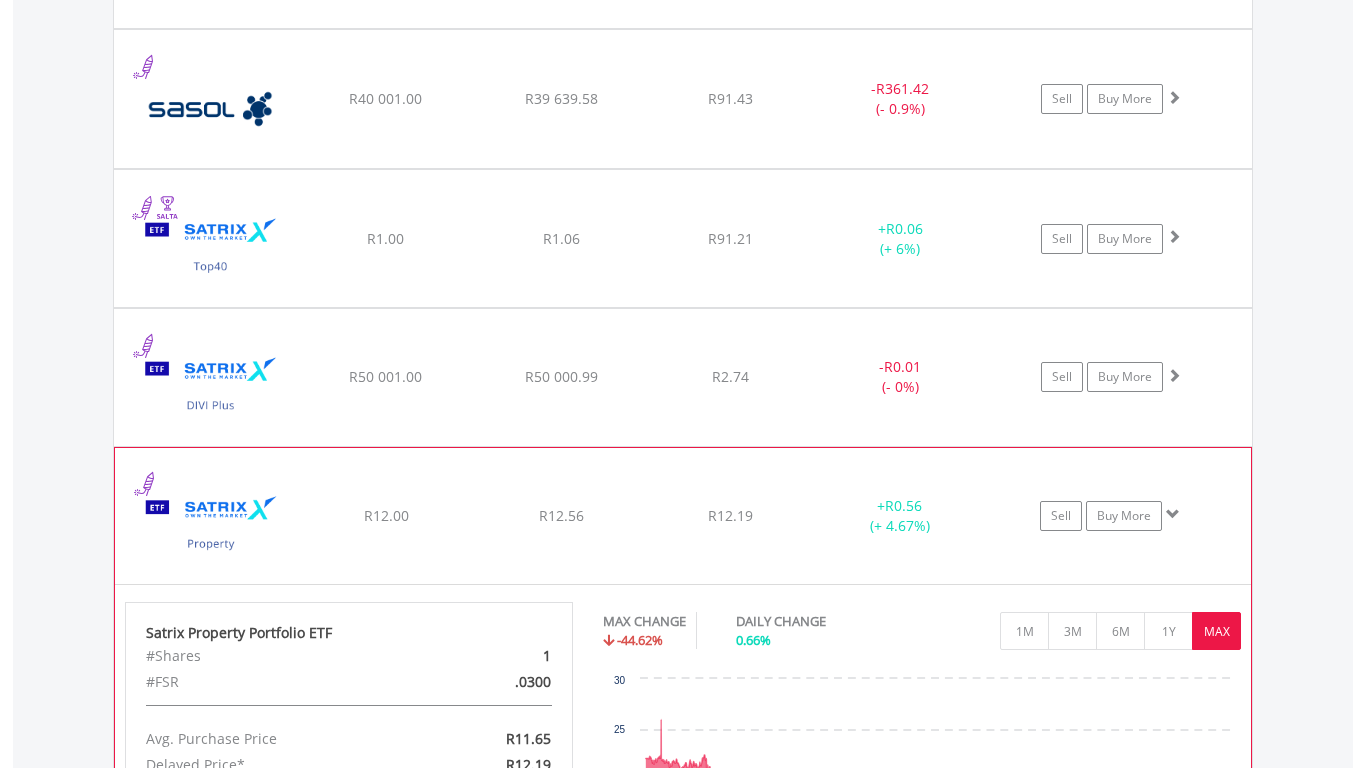 scroll, scrollTop: 5587, scrollLeft: 0, axis: vertical 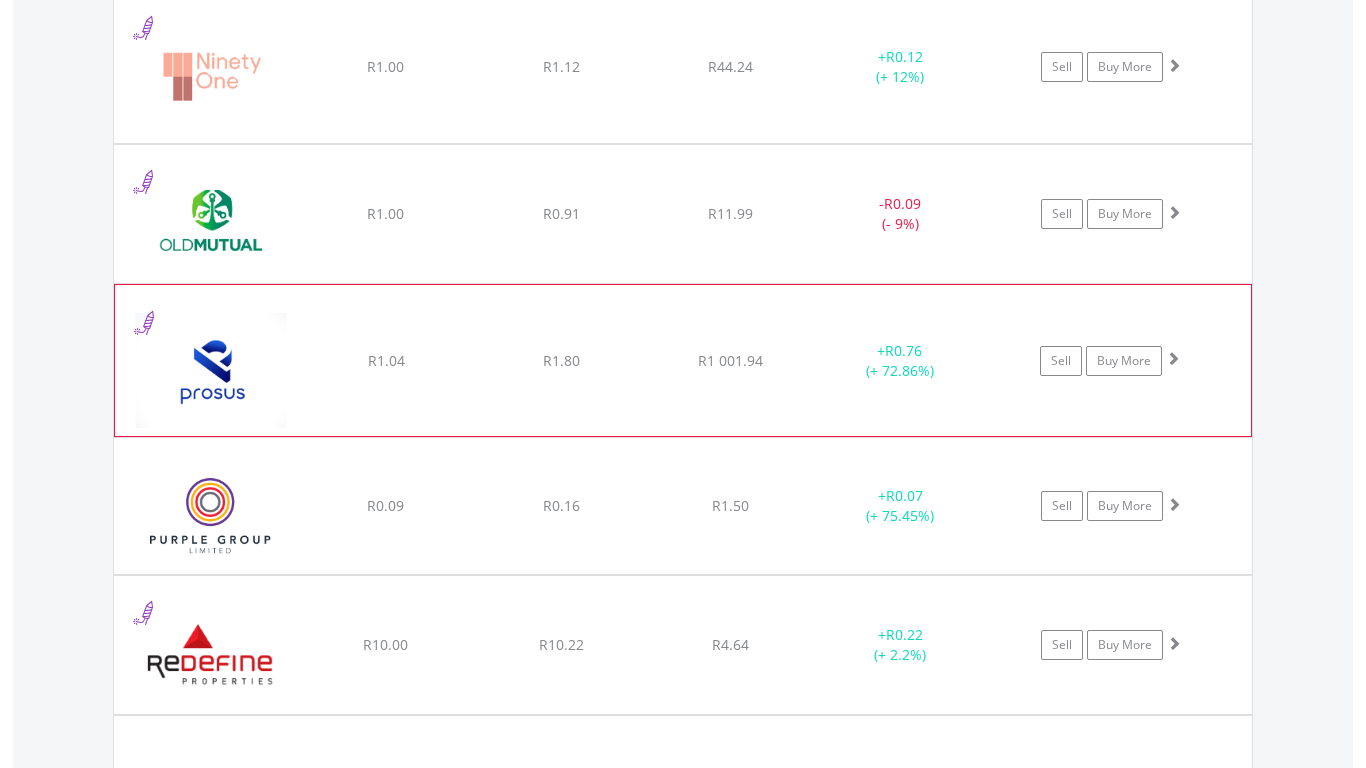 click at bounding box center (1173, 358) 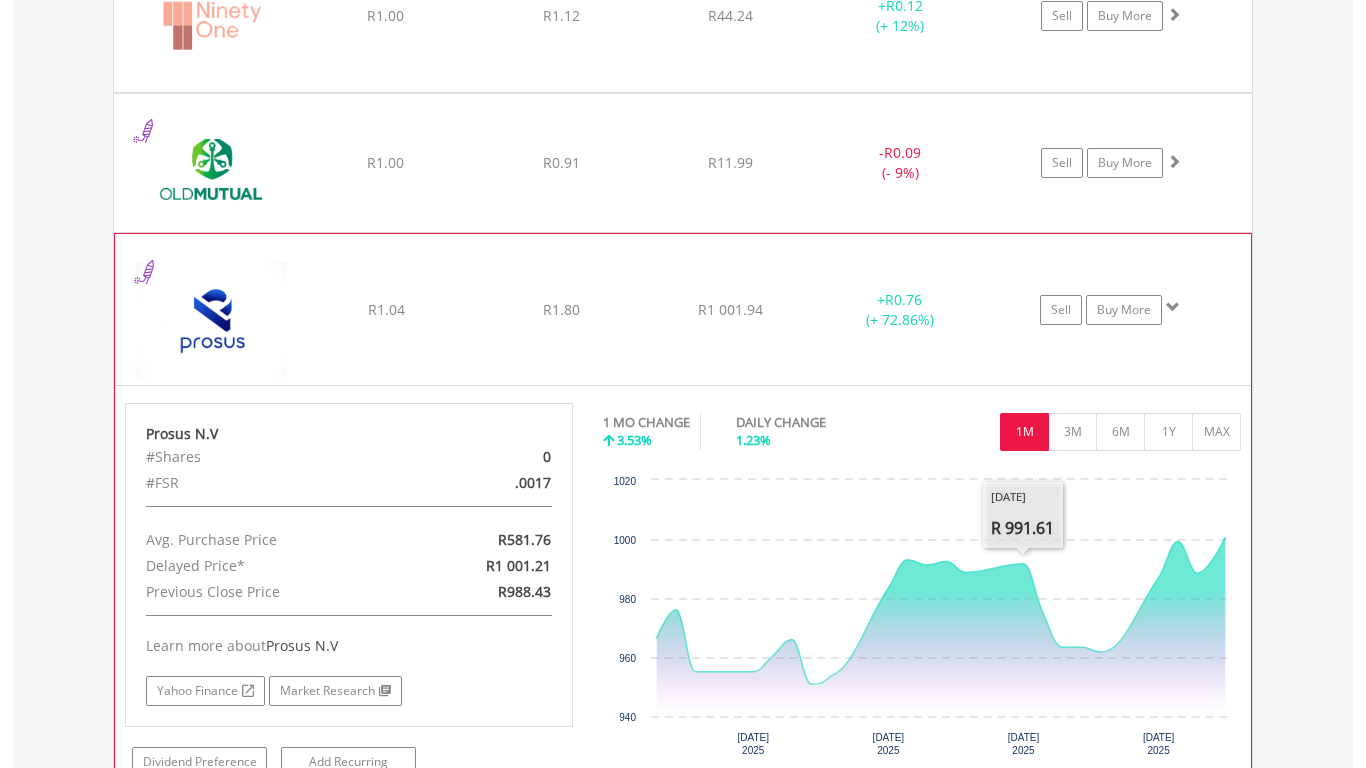 scroll, scrollTop: 4672, scrollLeft: 0, axis: vertical 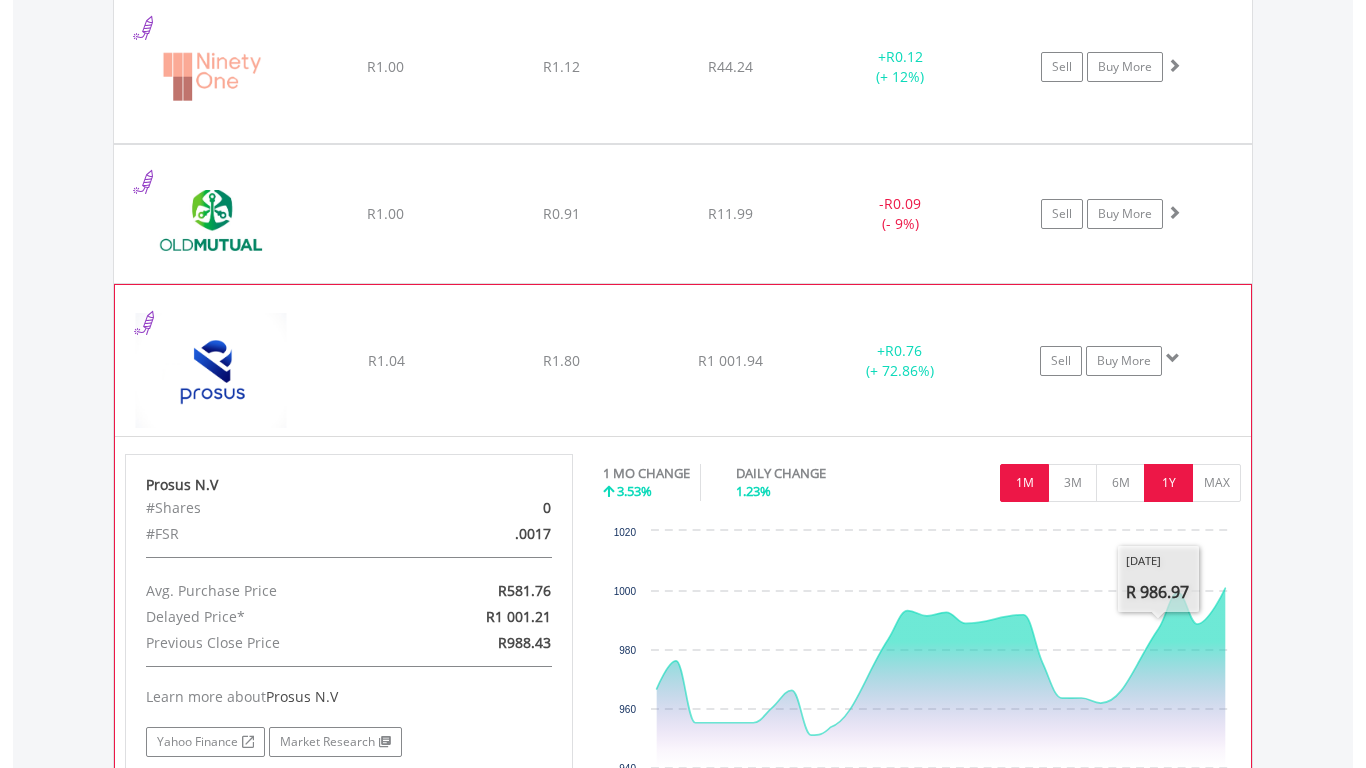 click on "1Y" at bounding box center (1168, 483) 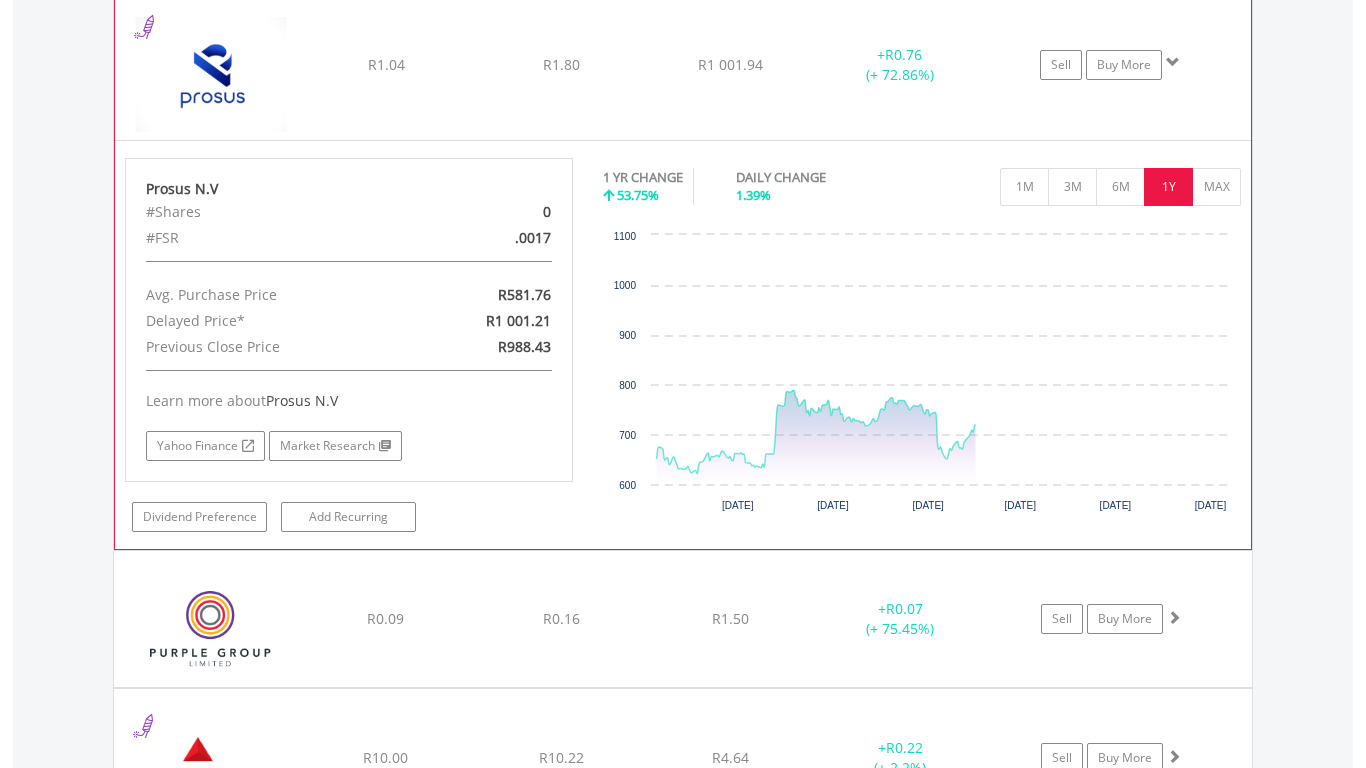 scroll, scrollTop: 4972, scrollLeft: 0, axis: vertical 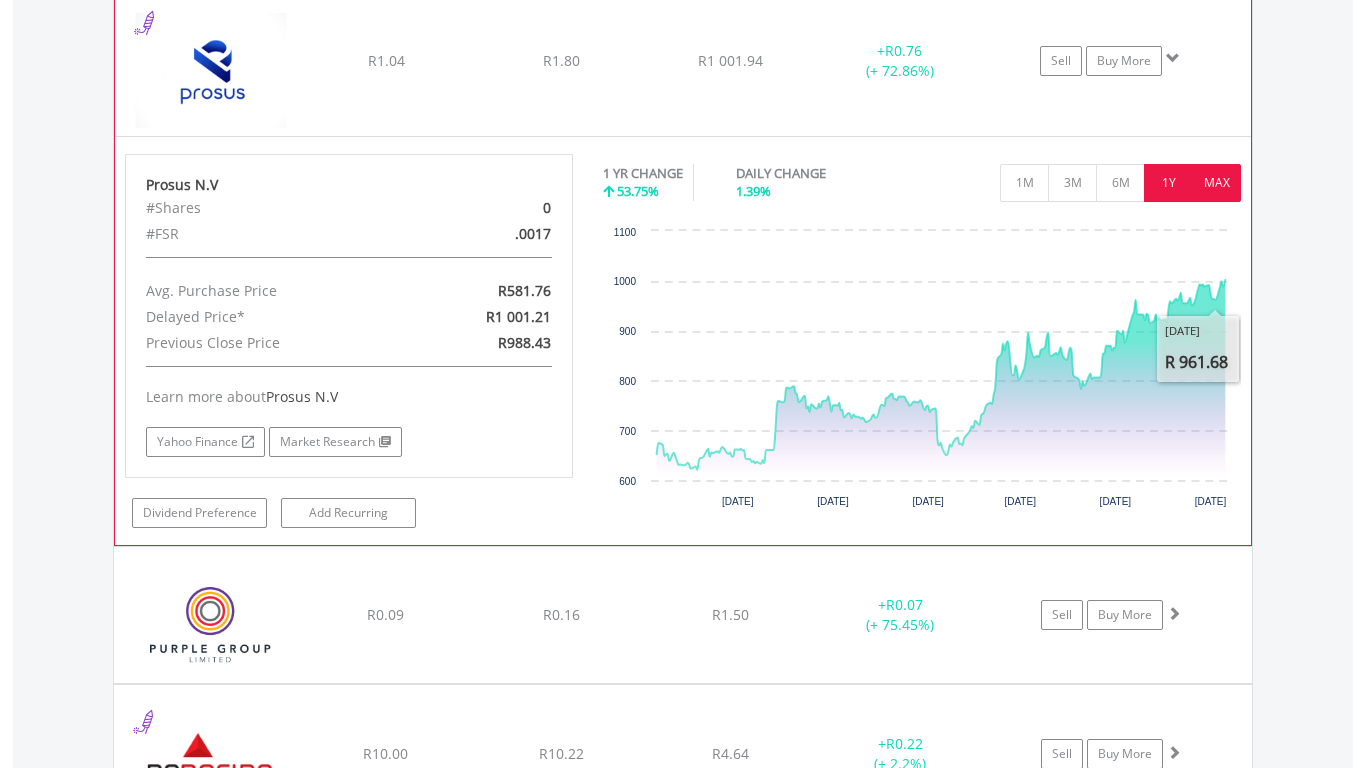 click on "MAX" at bounding box center (1216, 183) 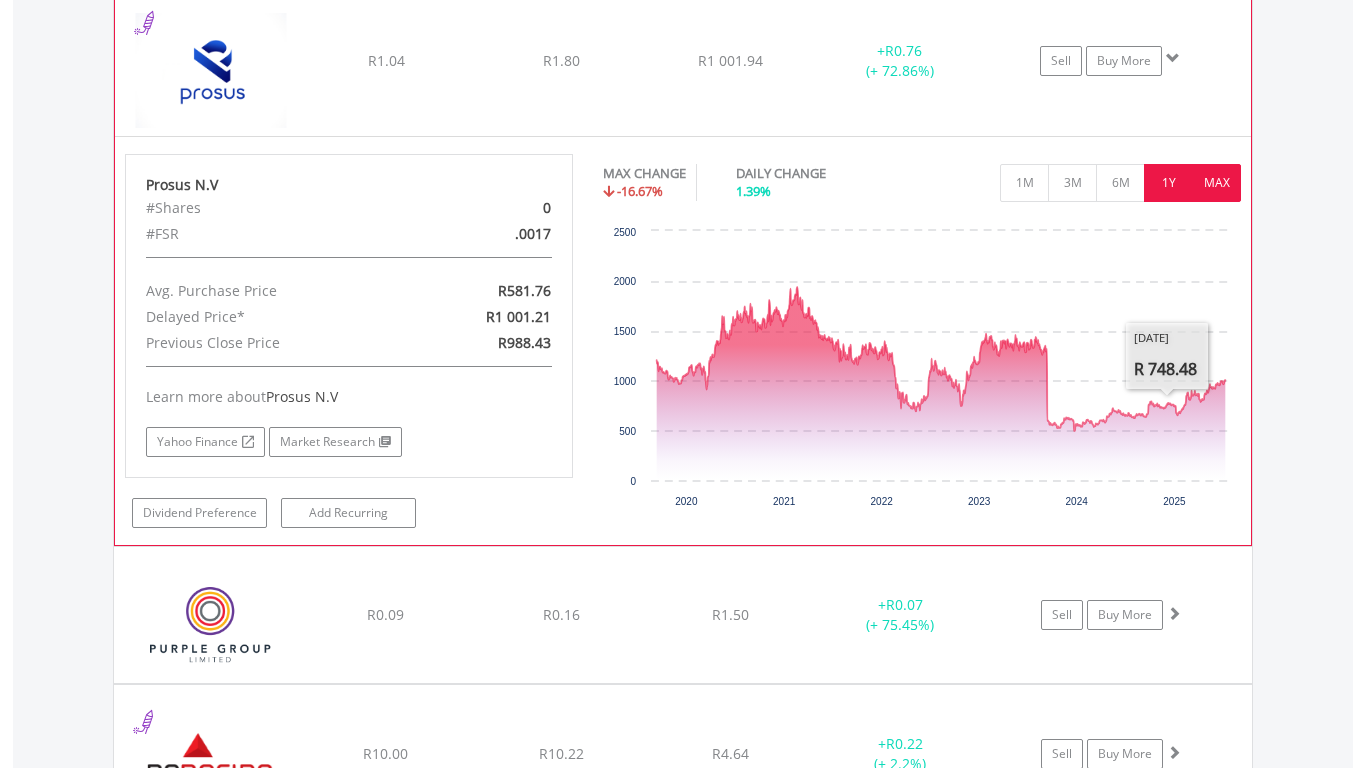 click on "1Y" at bounding box center (1168, 183) 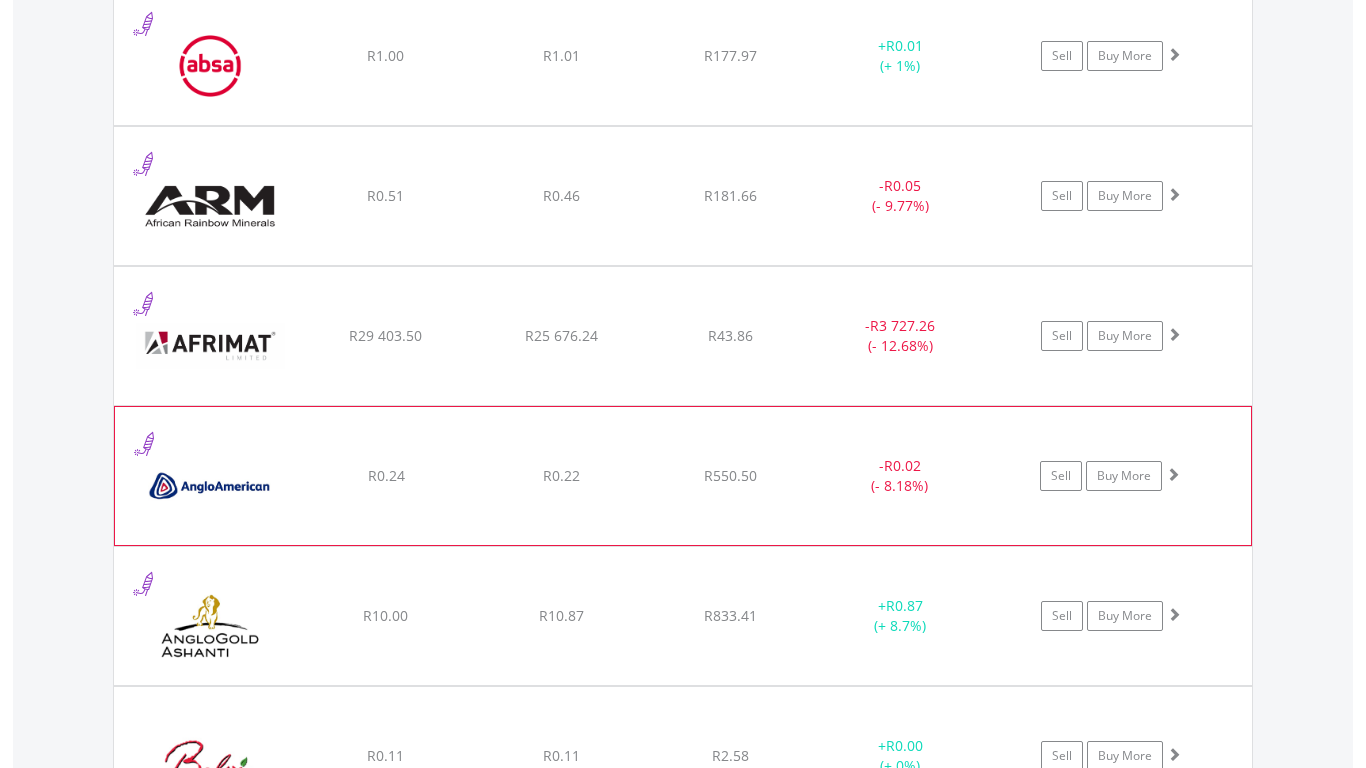 scroll, scrollTop: 1672, scrollLeft: 0, axis: vertical 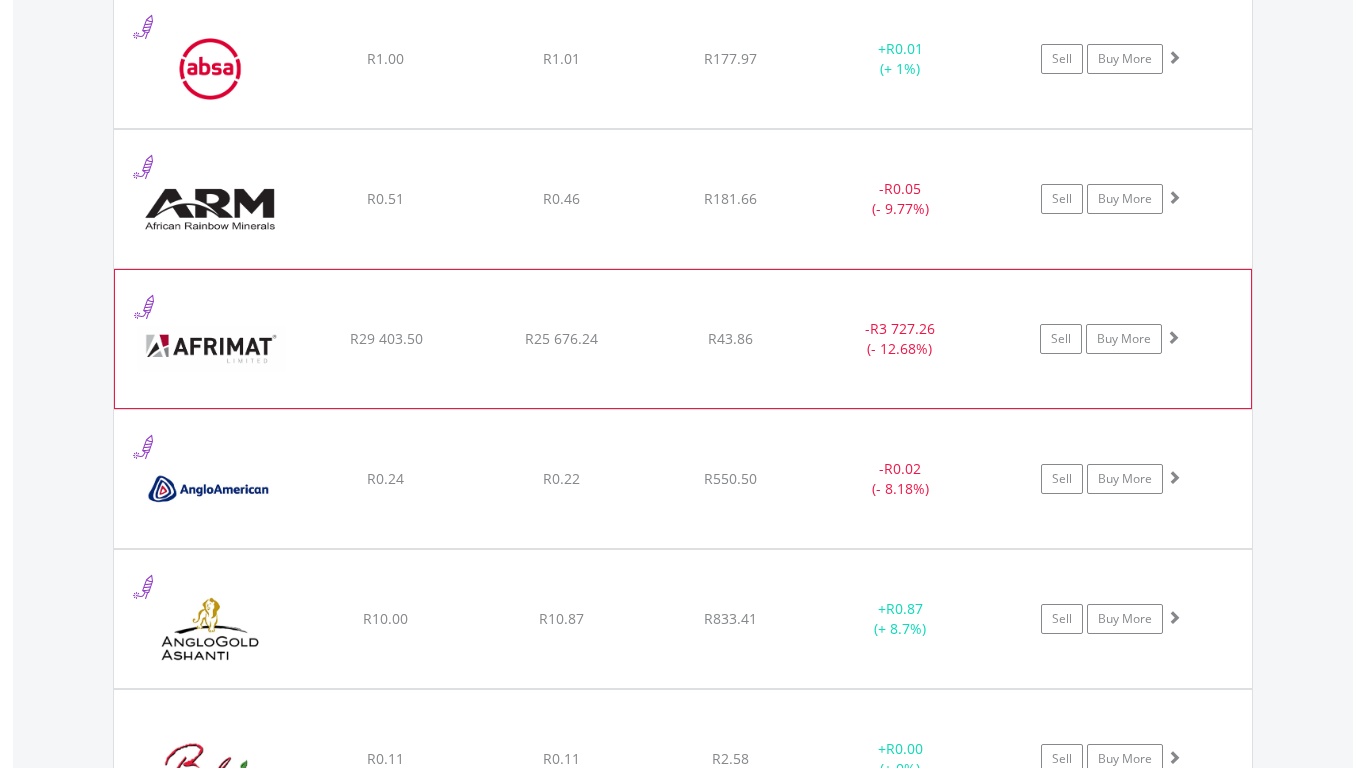 click at bounding box center [1173, 337] 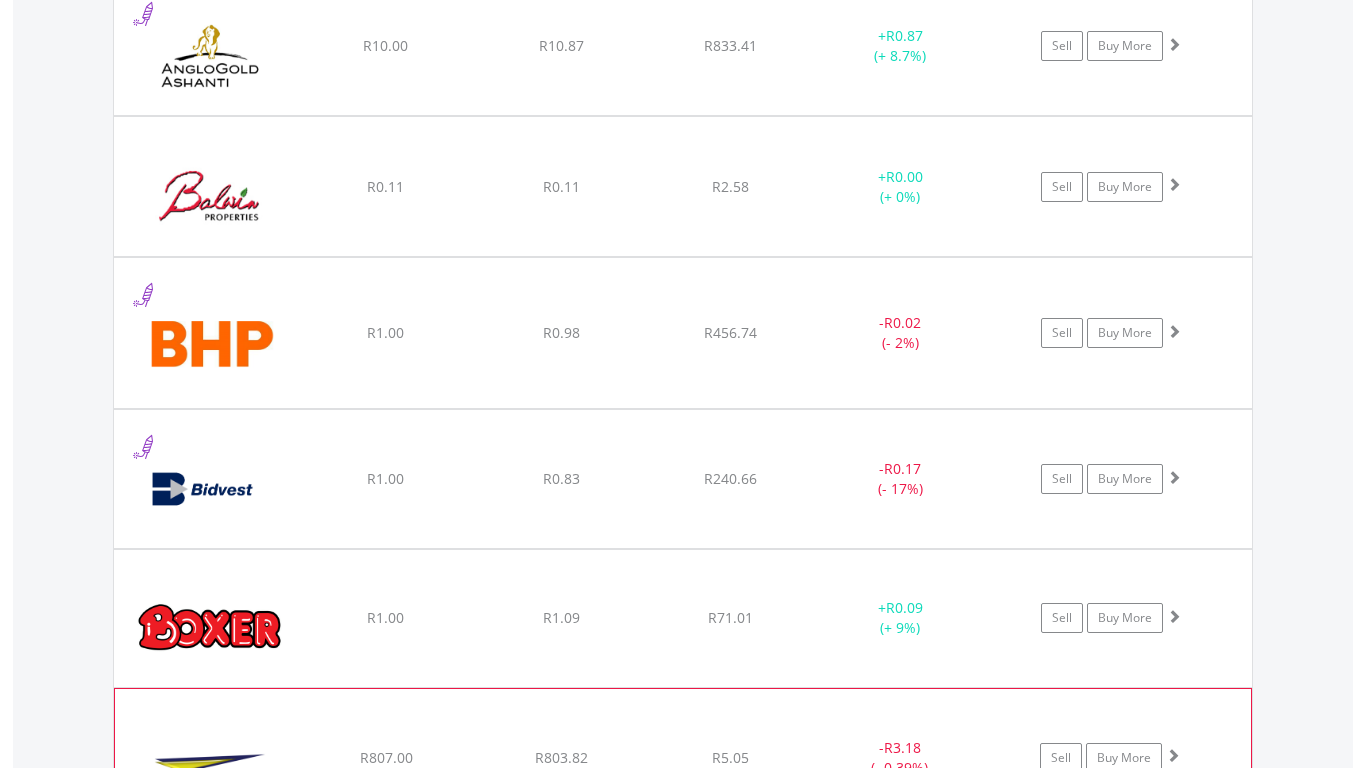 scroll, scrollTop: 2872, scrollLeft: 0, axis: vertical 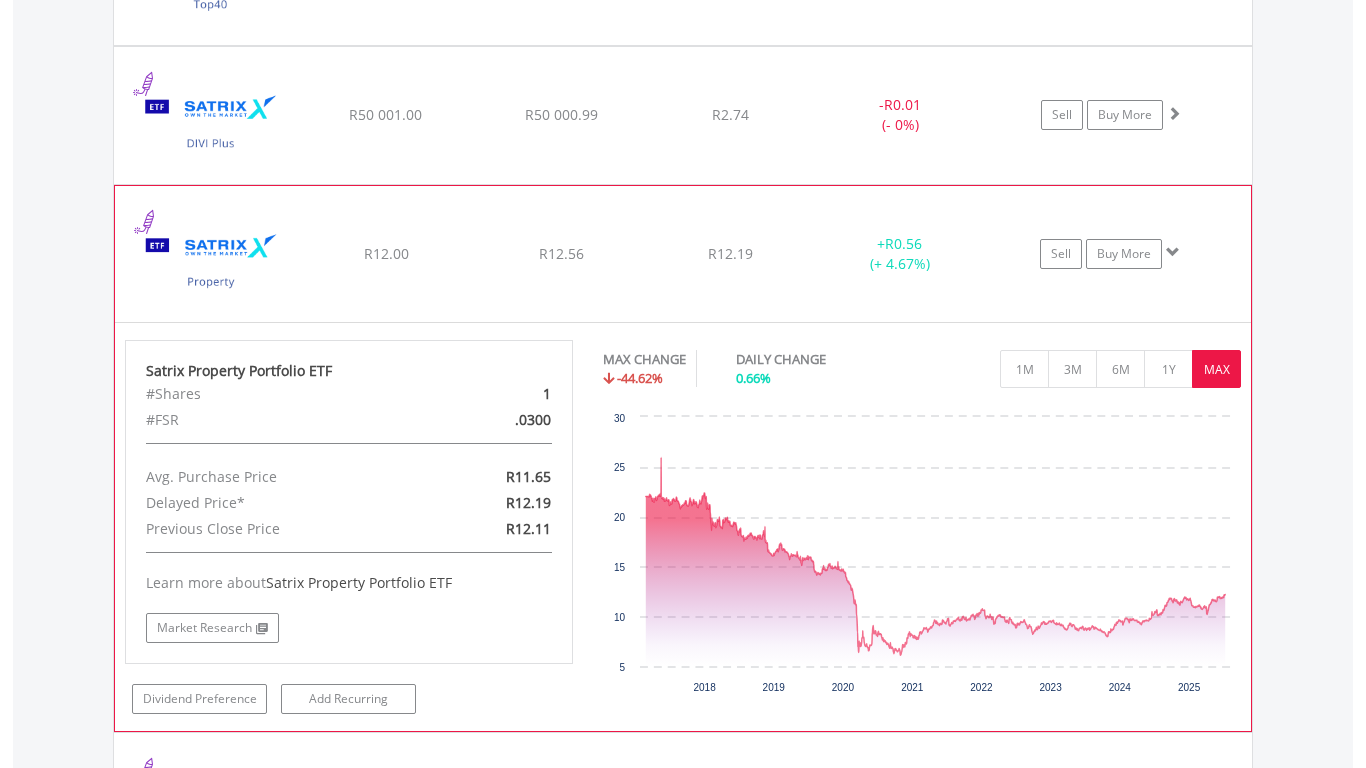 click on "Sell
Buy More" at bounding box center (1121, -5000) 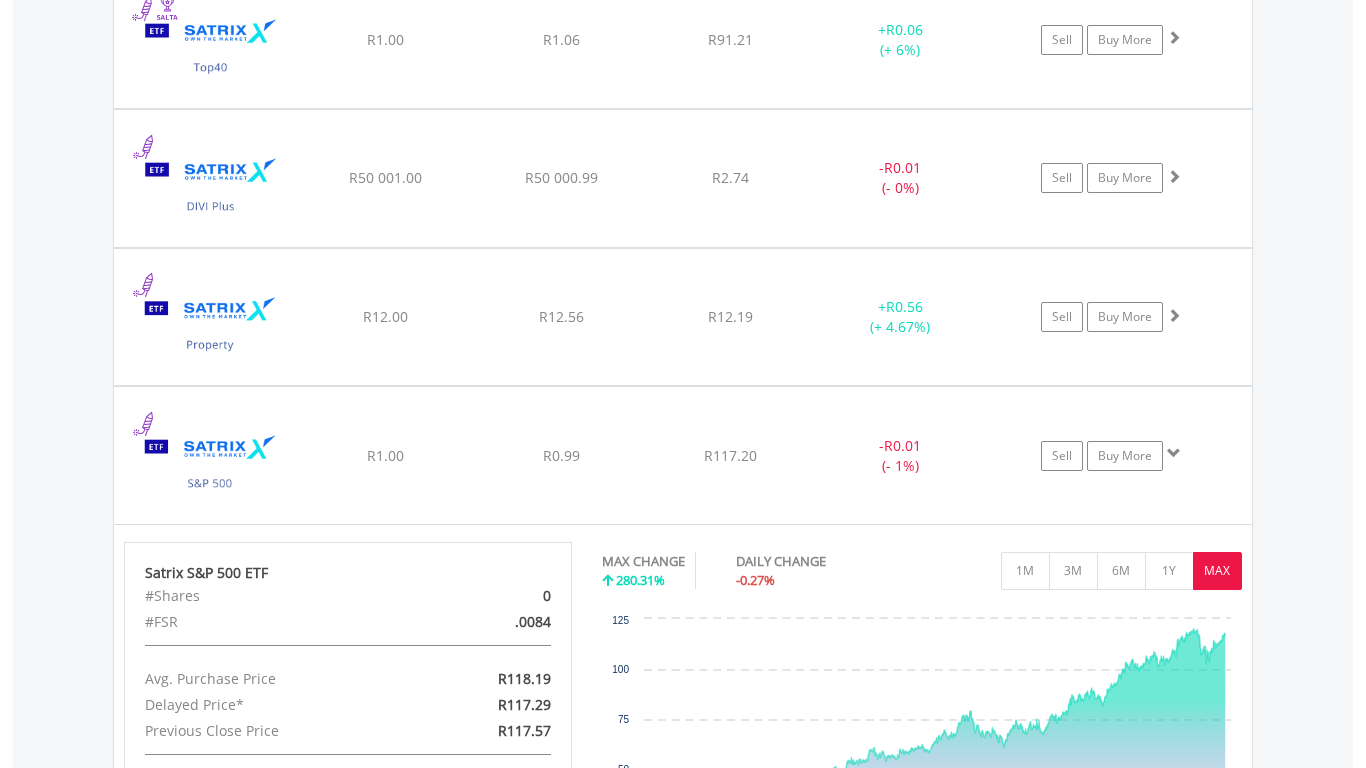 scroll, scrollTop: 6631, scrollLeft: 0, axis: vertical 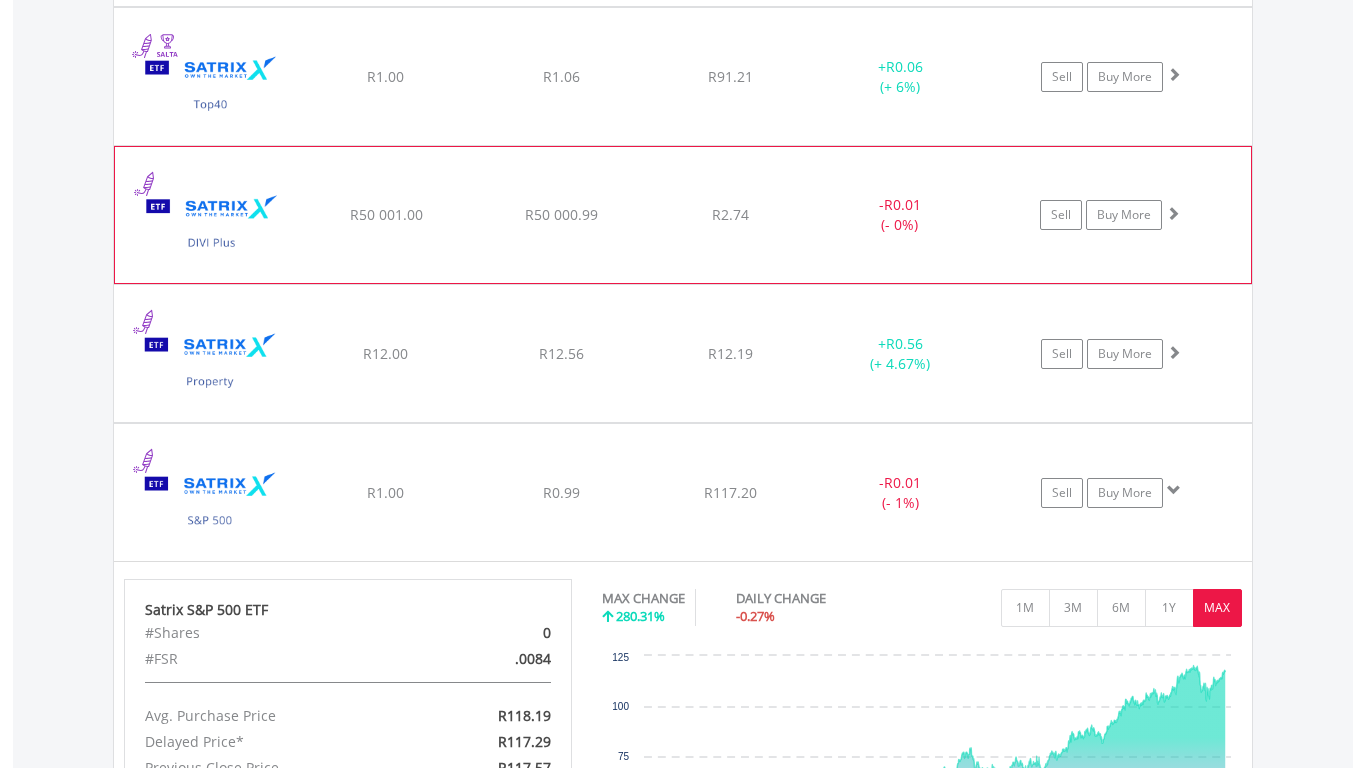 click at bounding box center [1173, 213] 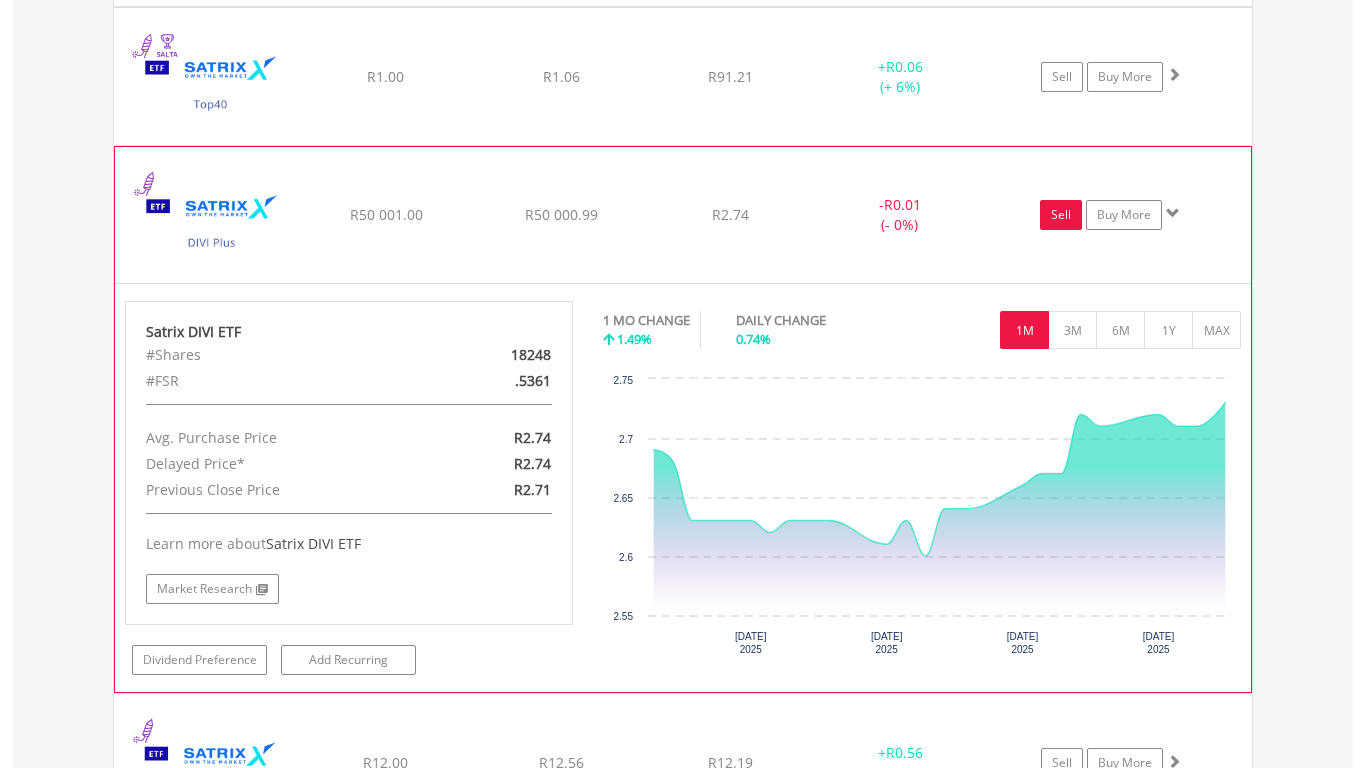 click on "Sell" at bounding box center [1061, 215] 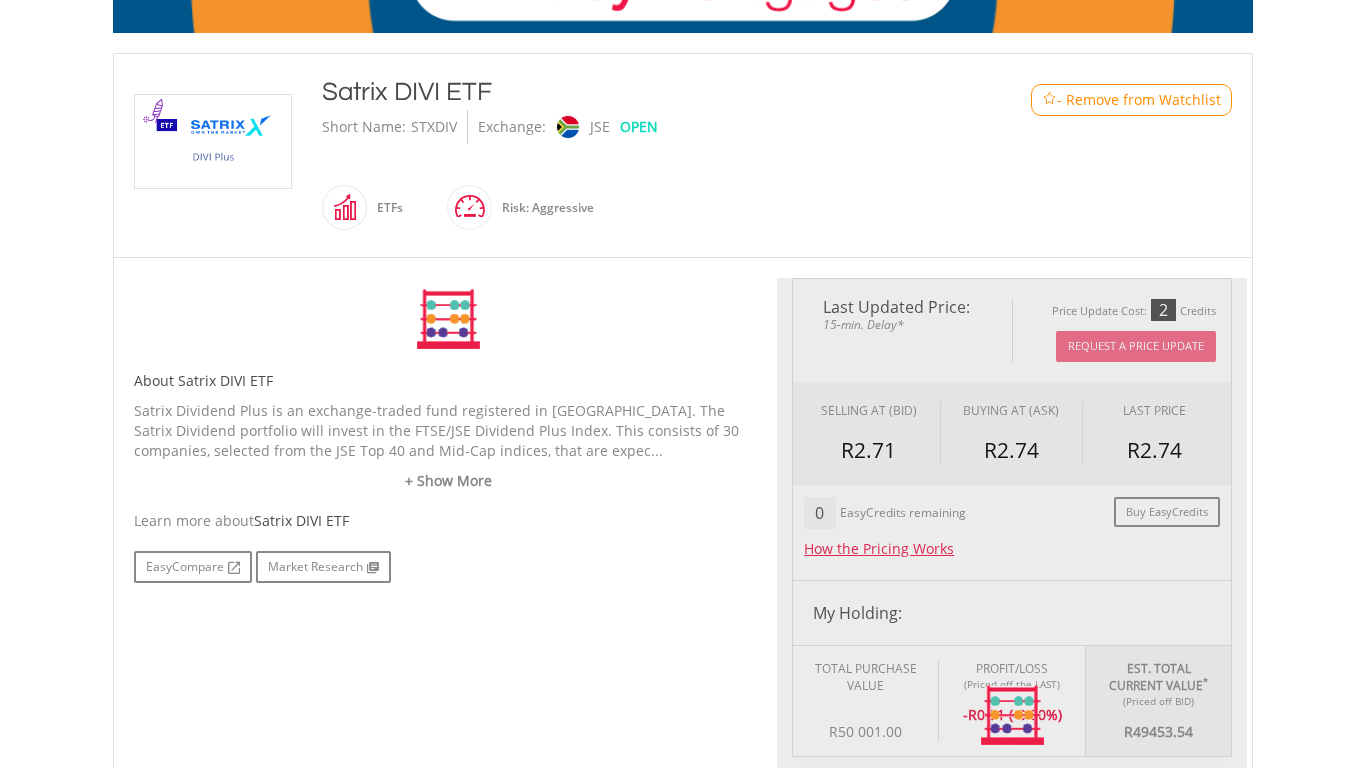 scroll, scrollTop: 400, scrollLeft: 0, axis: vertical 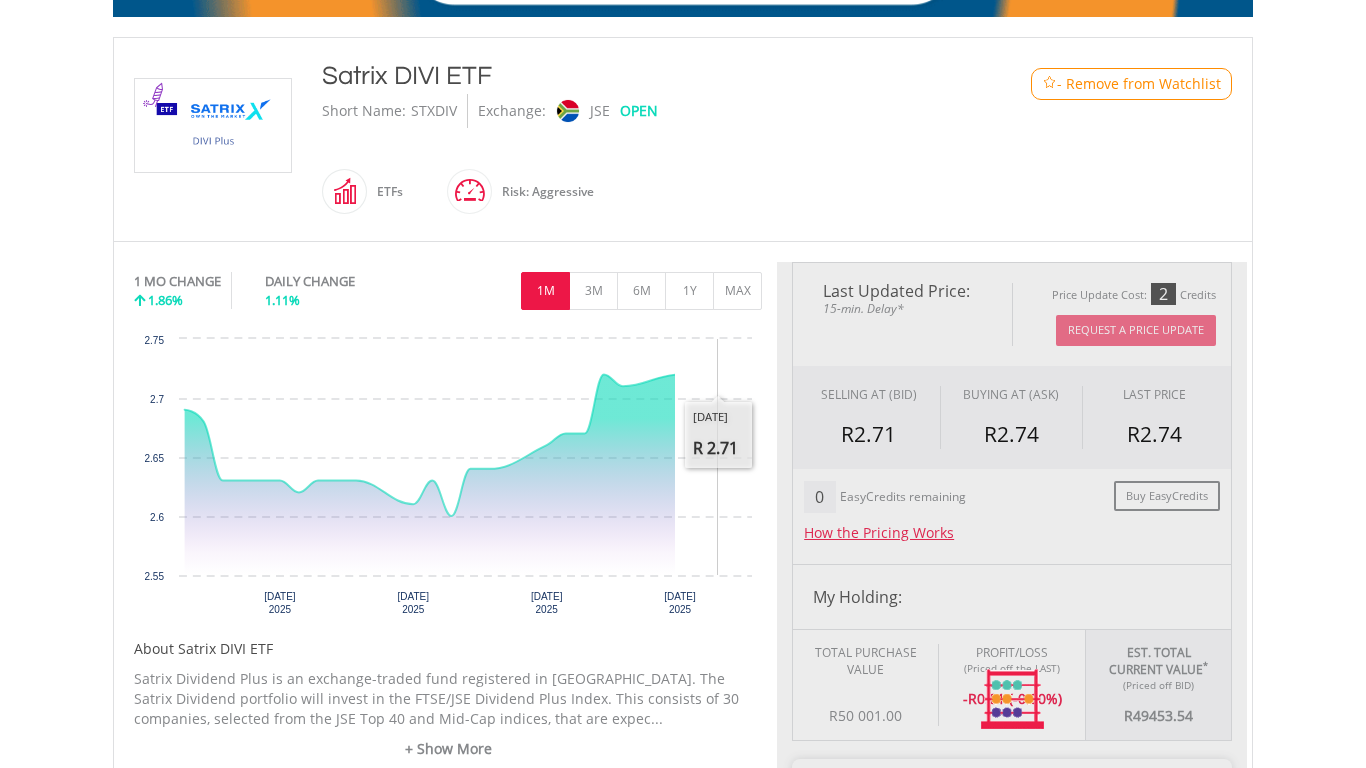 type on "********" 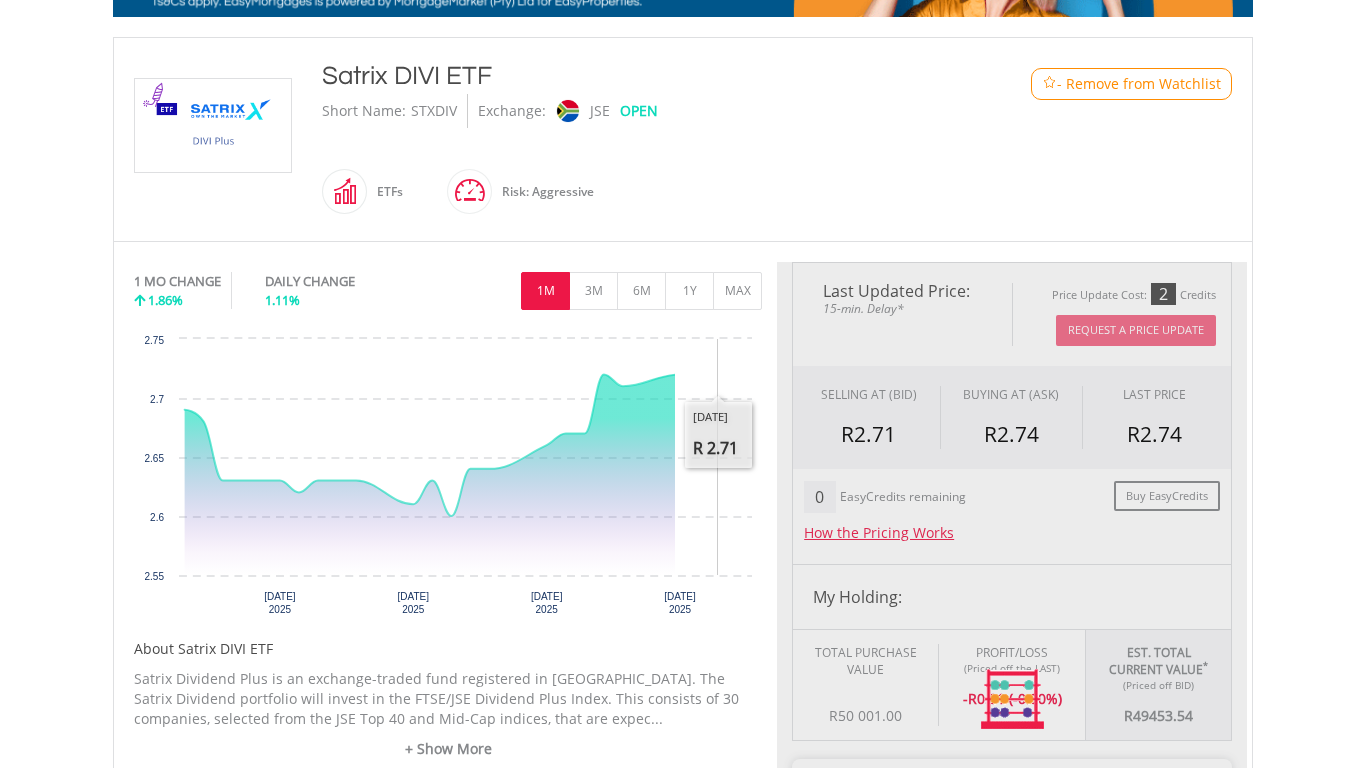 type on "******" 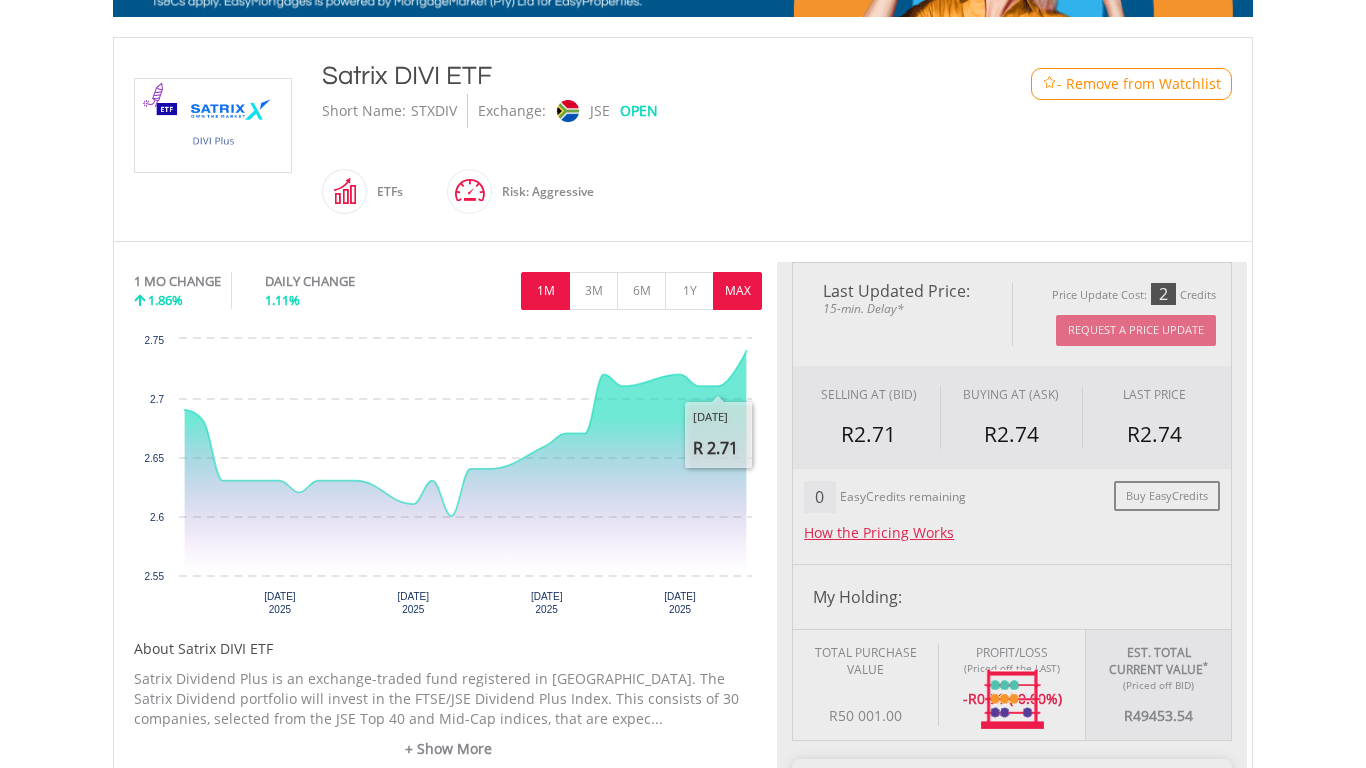 click on "MAX" at bounding box center (737, 291) 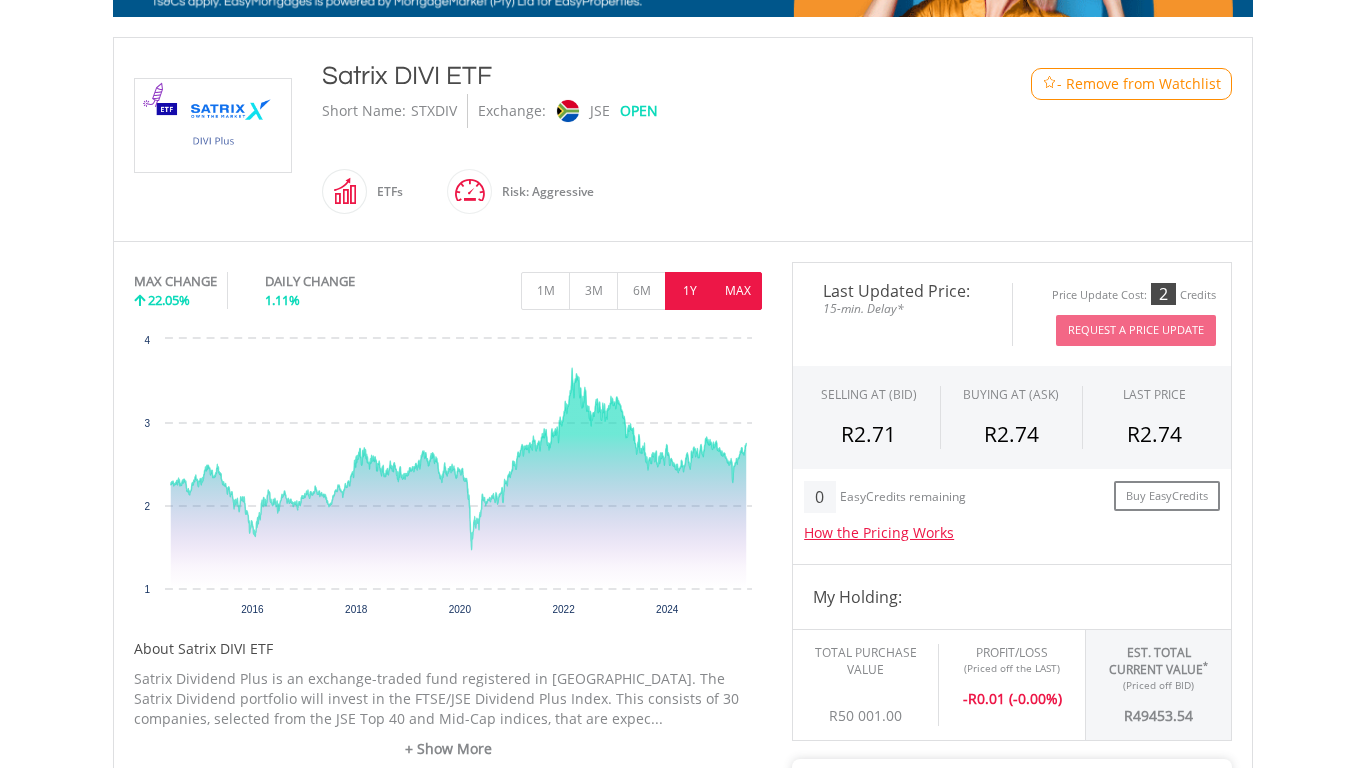 click on "1Y" at bounding box center (689, 291) 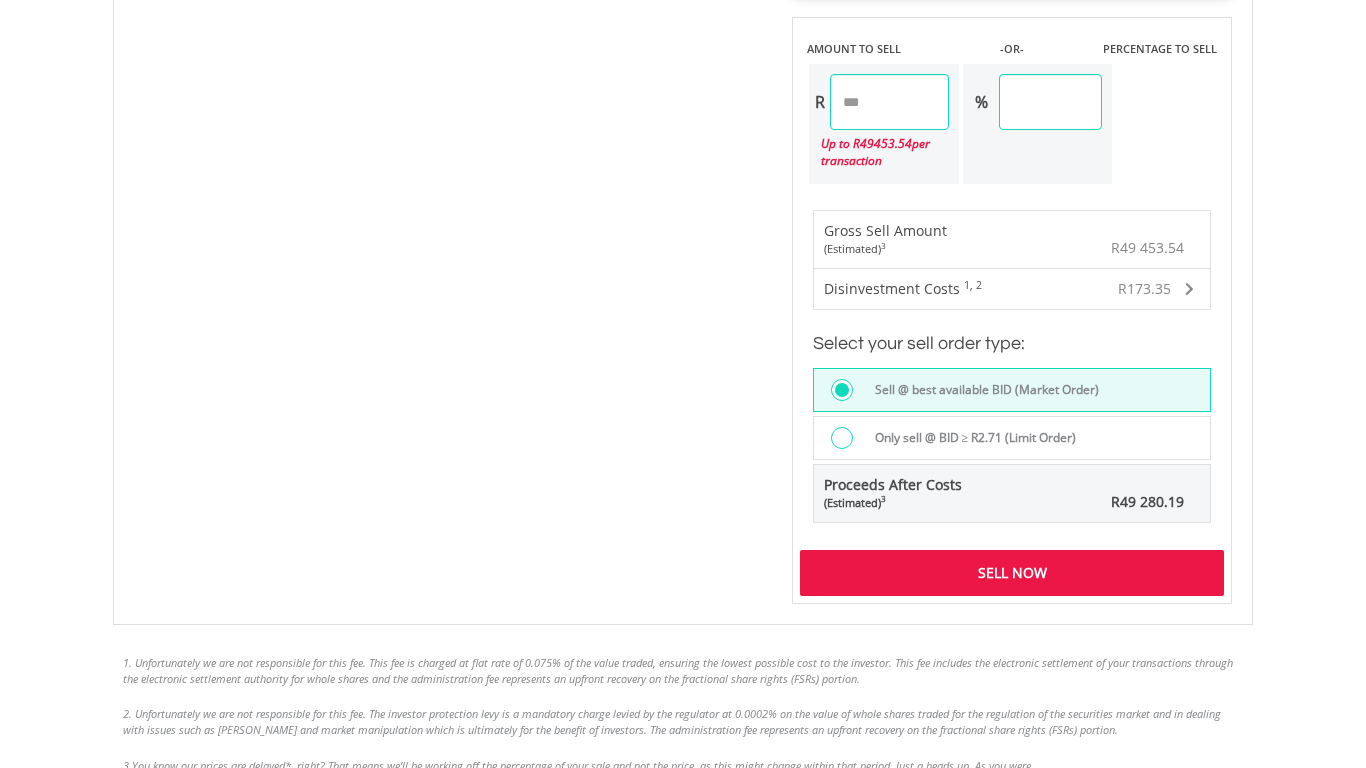 scroll, scrollTop: 1400, scrollLeft: 0, axis: vertical 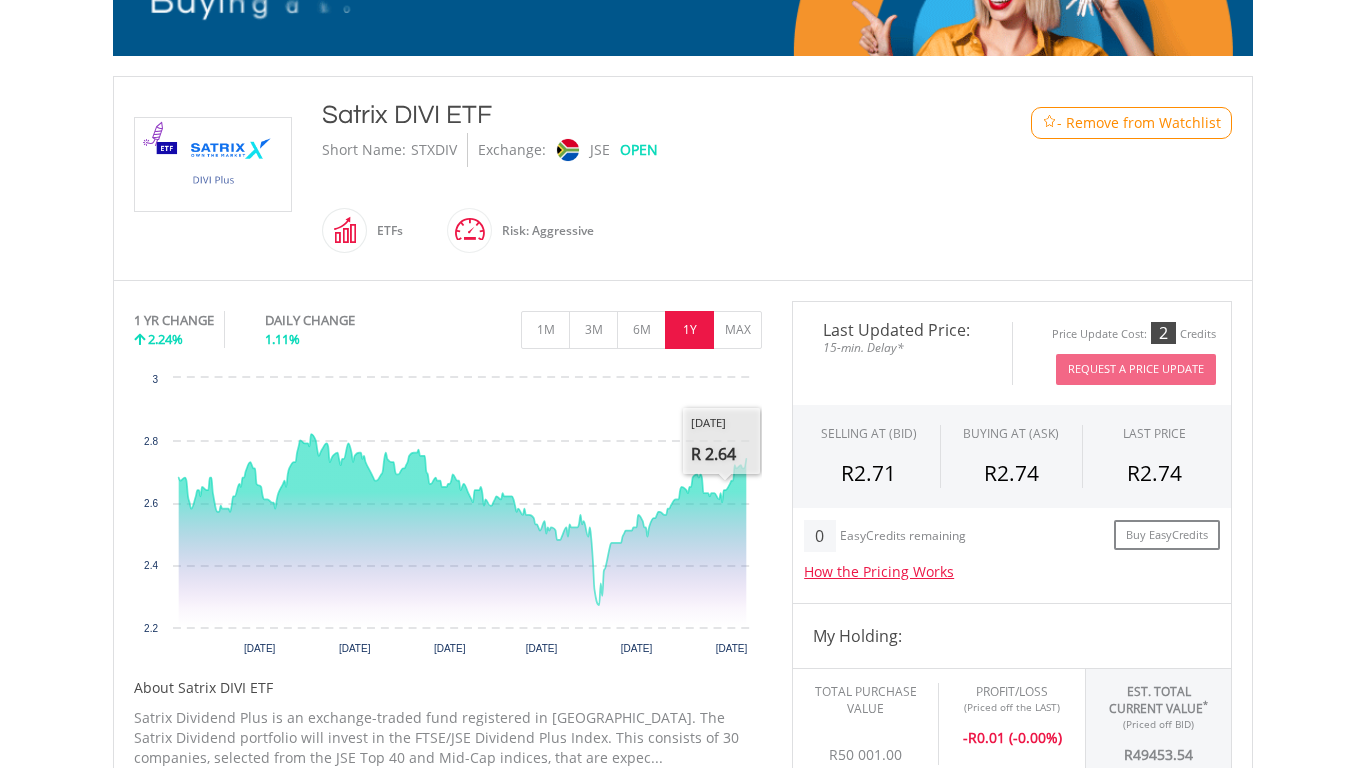click on "1M
3M
6M
1Y
MAX" at bounding box center (448, 306) 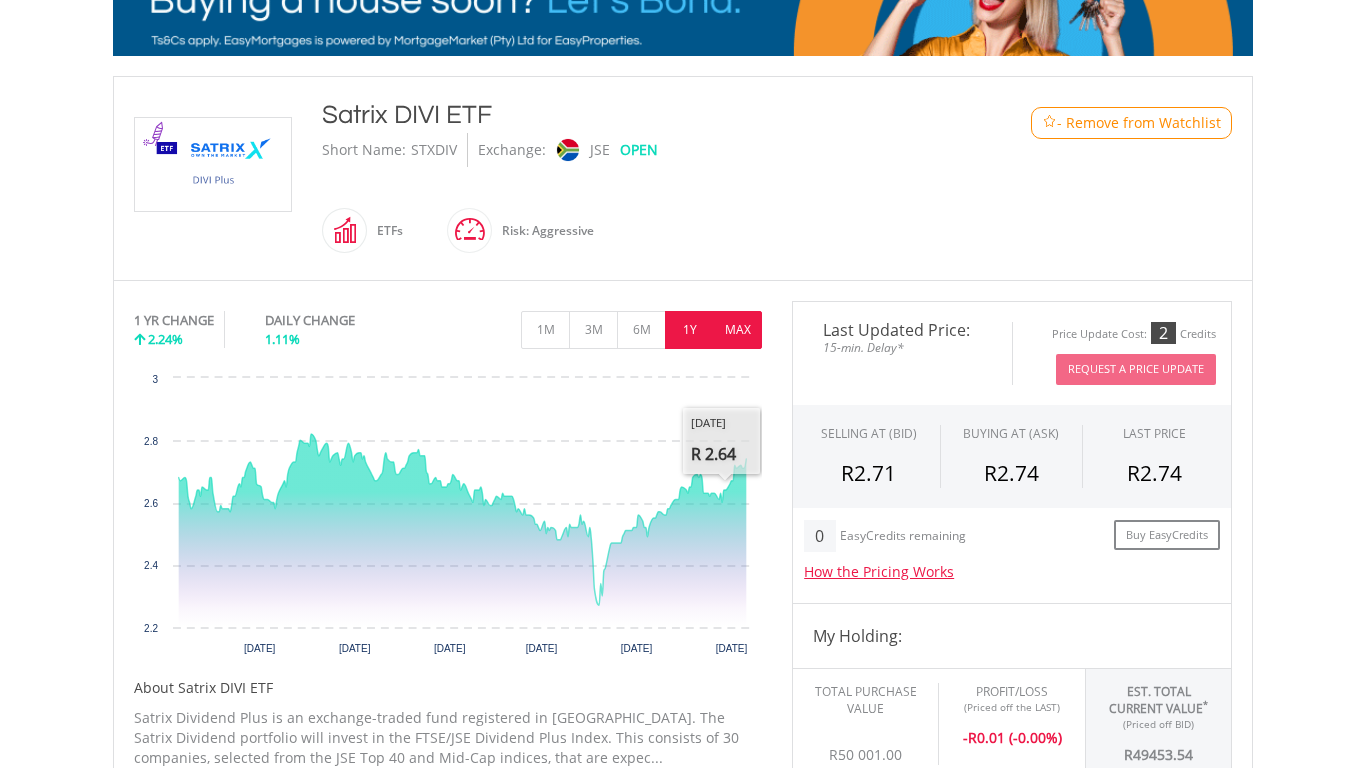 click on "MAX" at bounding box center [737, 330] 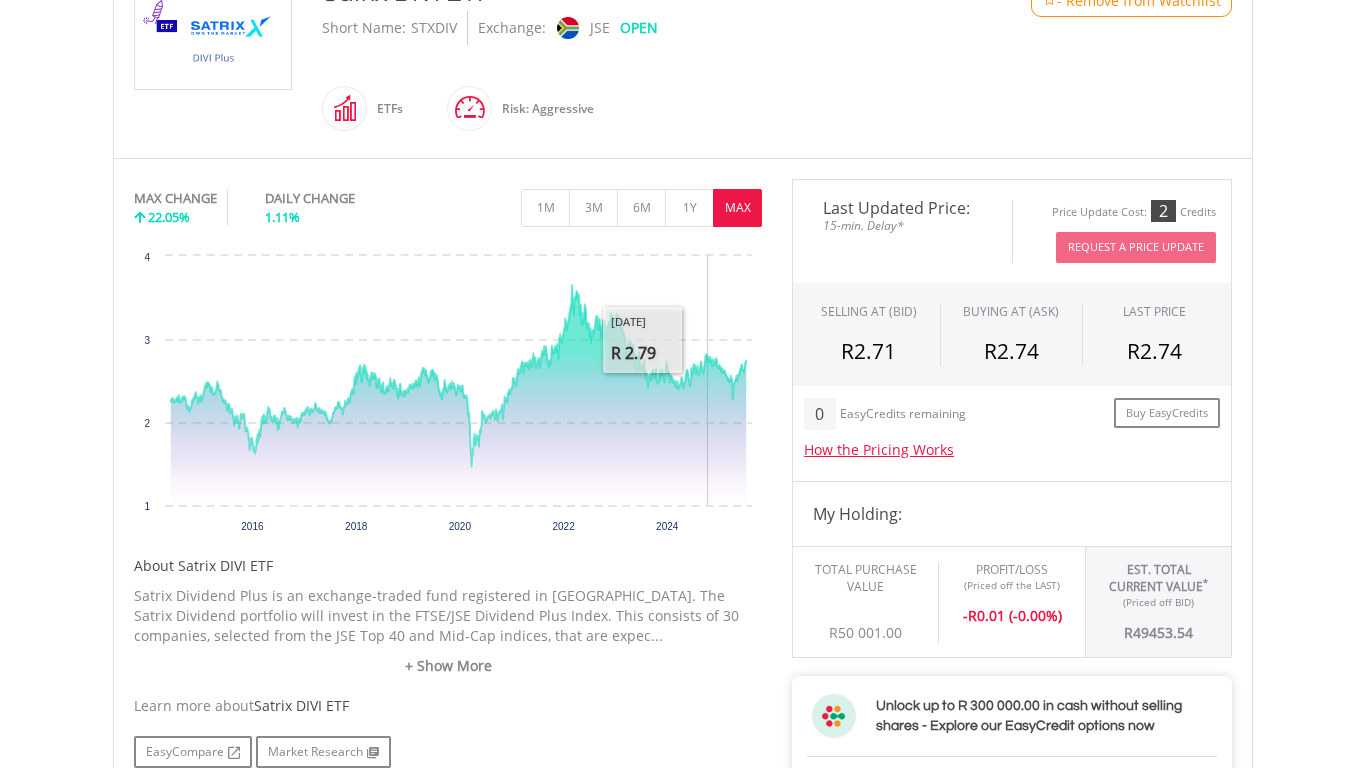 scroll, scrollTop: 561, scrollLeft: 0, axis: vertical 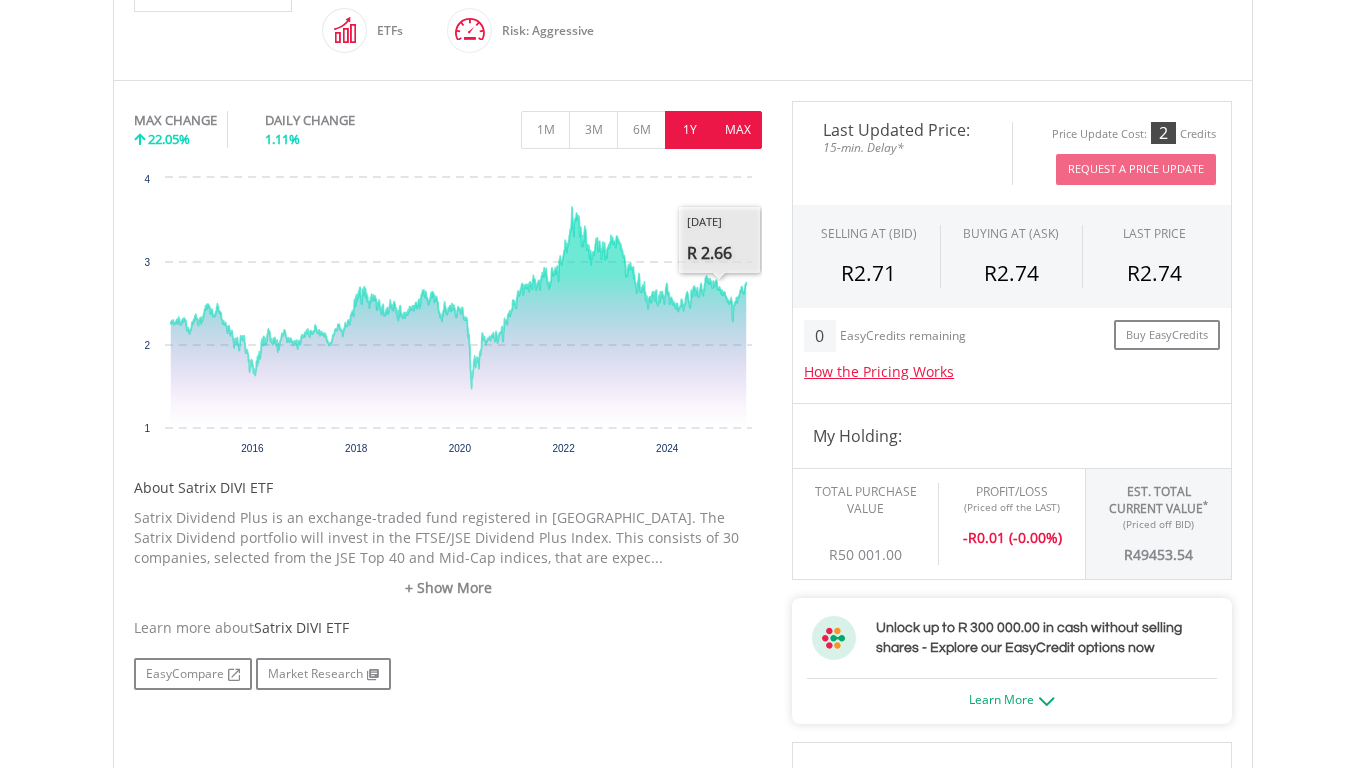 click on "1Y" at bounding box center [689, 130] 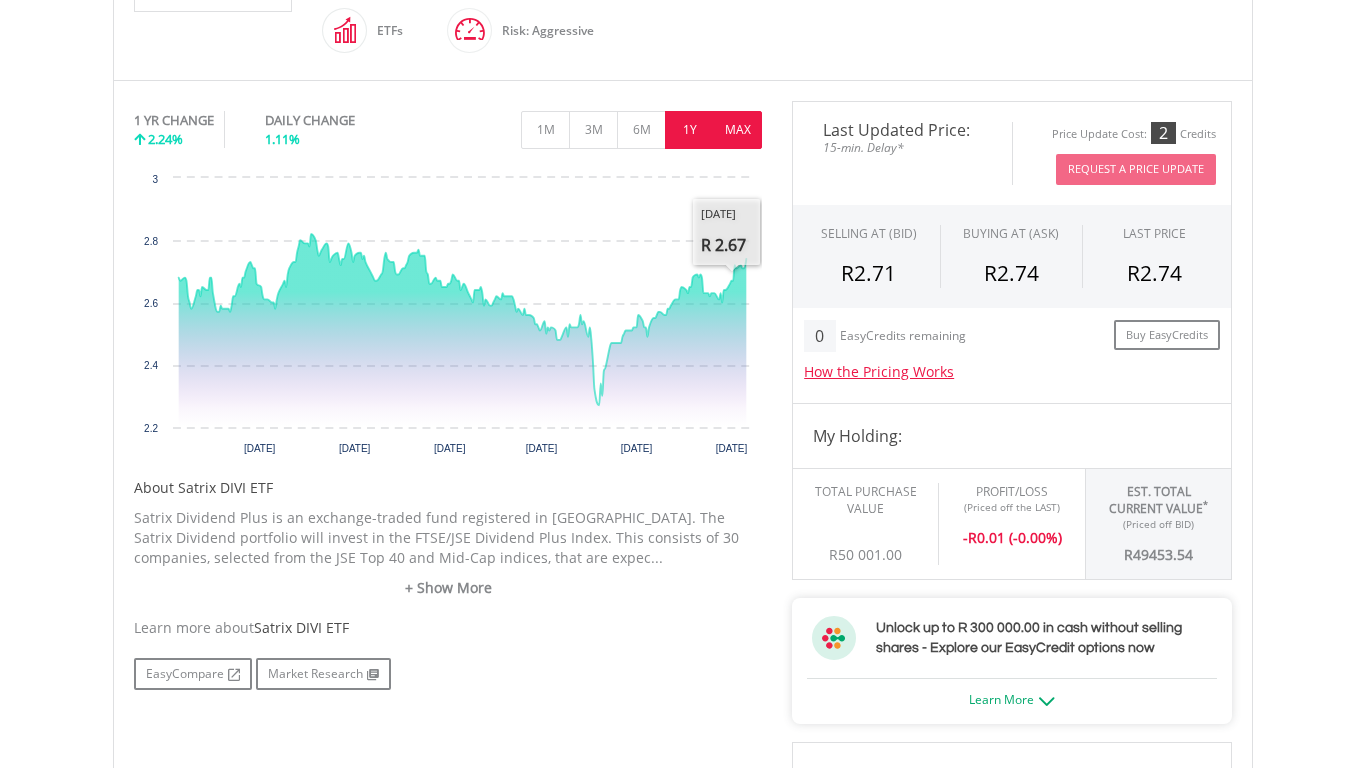 click on "MAX" at bounding box center [737, 130] 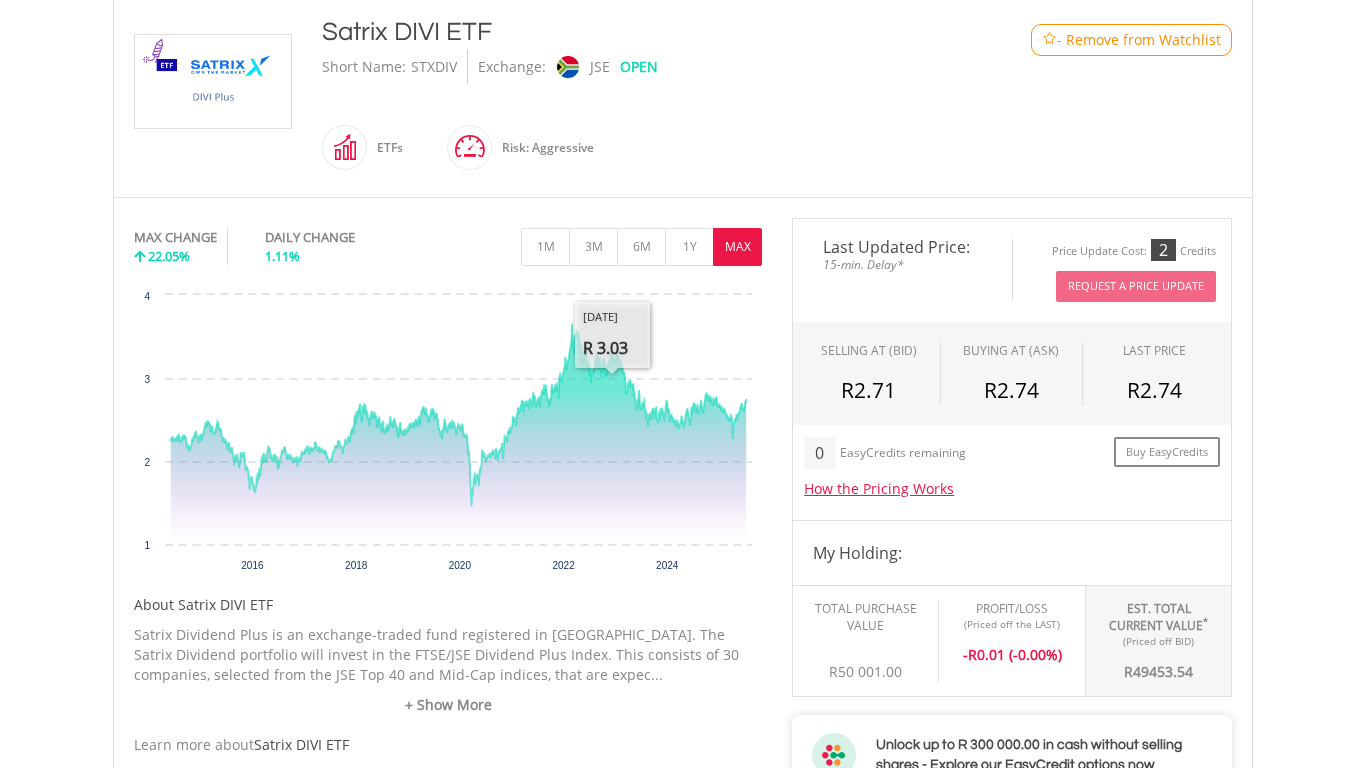 scroll, scrollTop: 400, scrollLeft: 0, axis: vertical 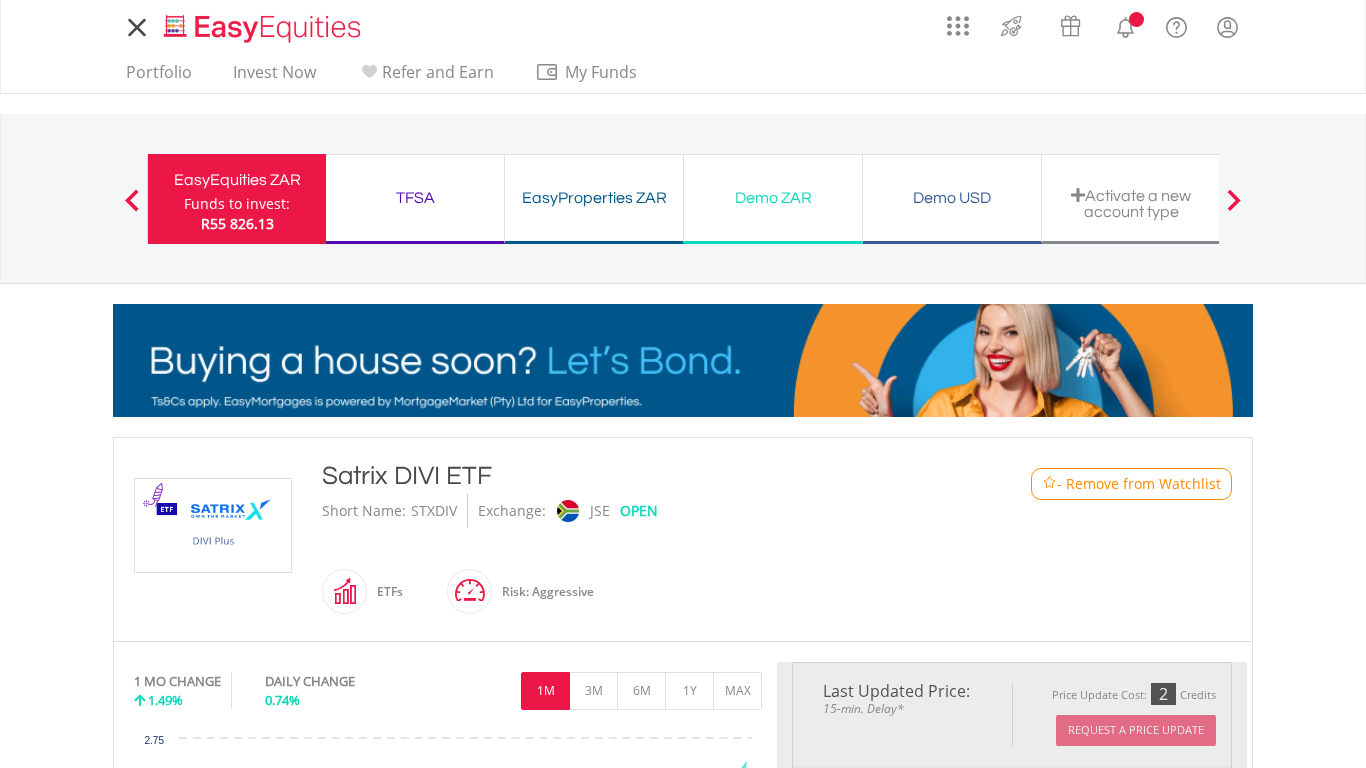 type on "********" 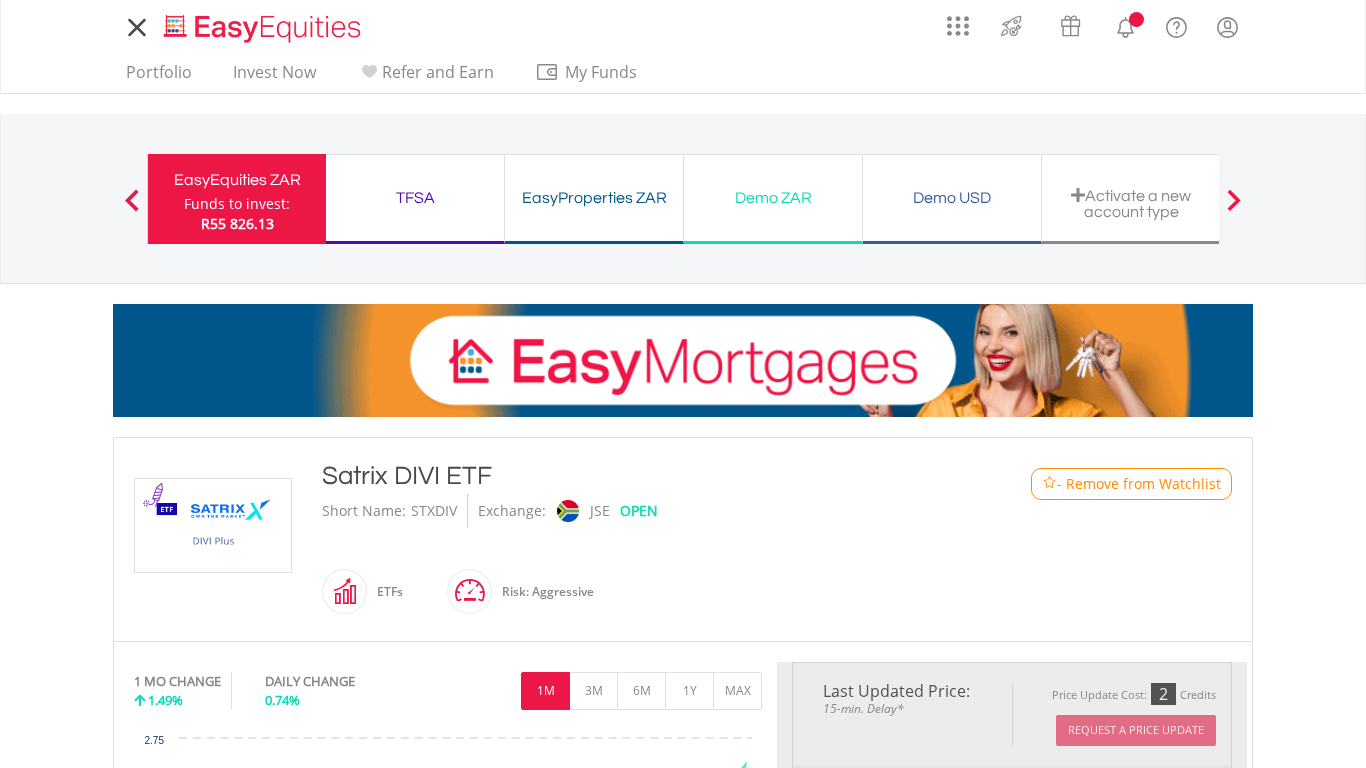 type on "******" 